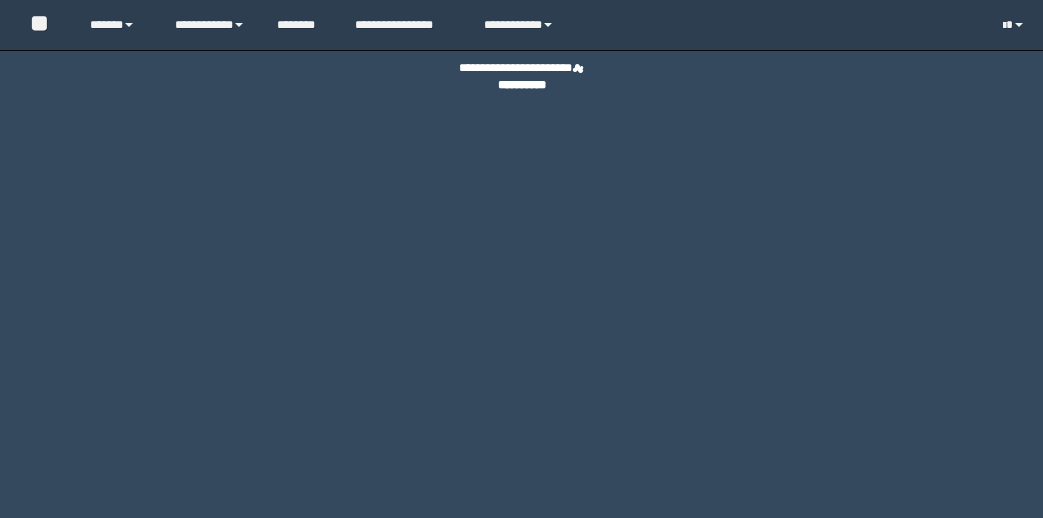 scroll, scrollTop: 0, scrollLeft: 0, axis: both 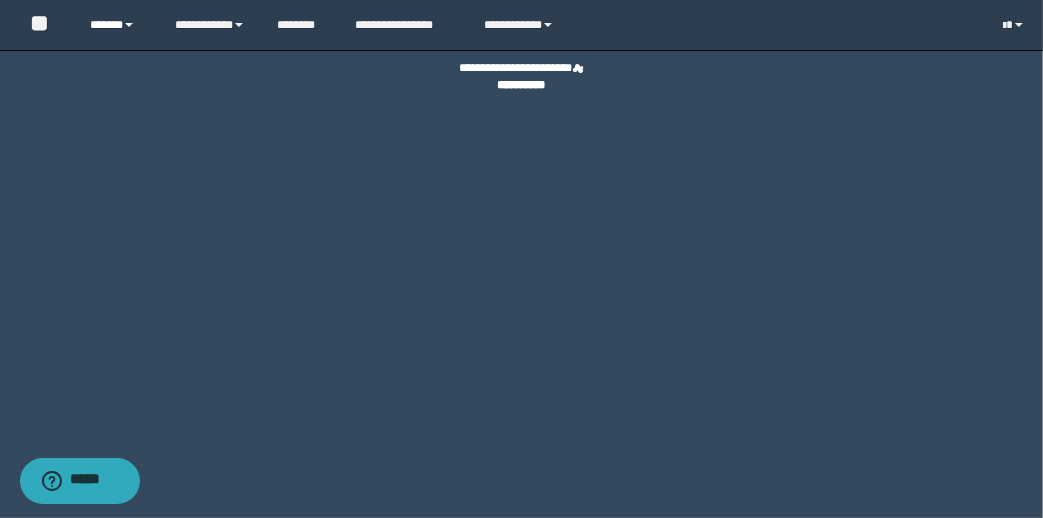 click at bounding box center (129, 25) 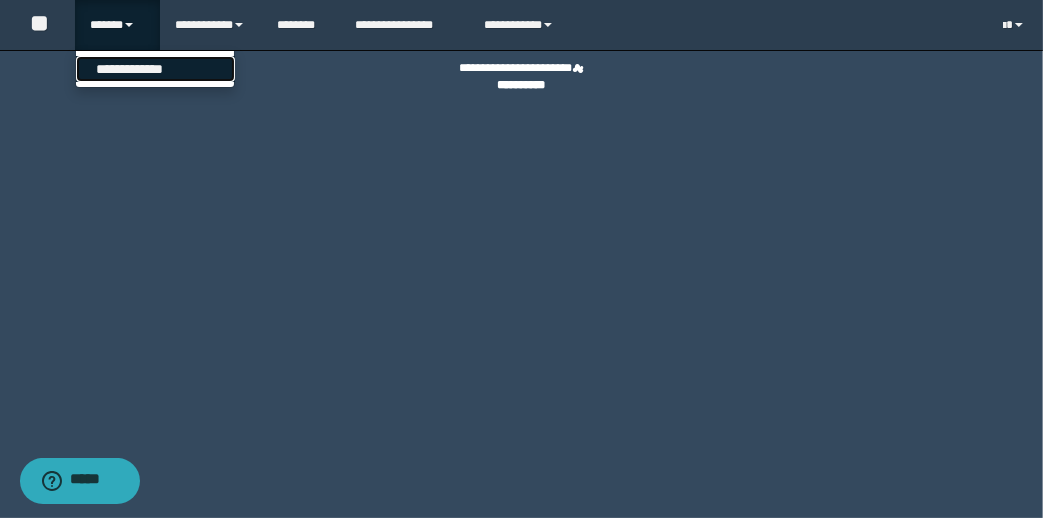 click on "**********" at bounding box center (155, 69) 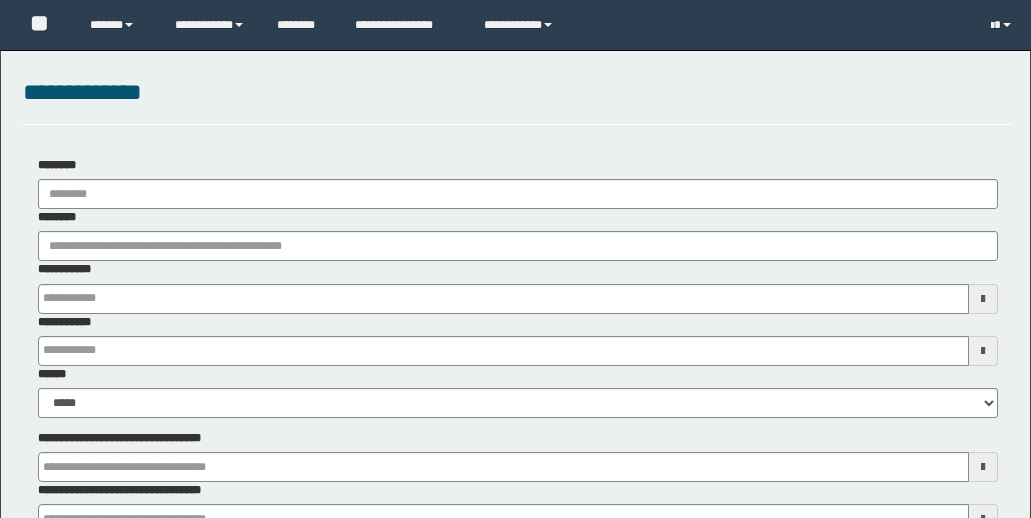 scroll, scrollTop: 0, scrollLeft: 0, axis: both 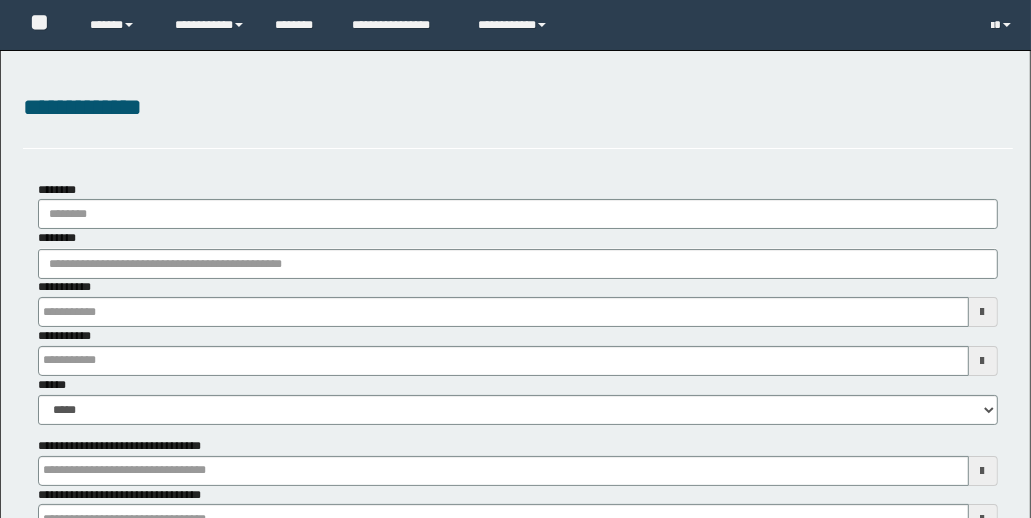 type on "**********" 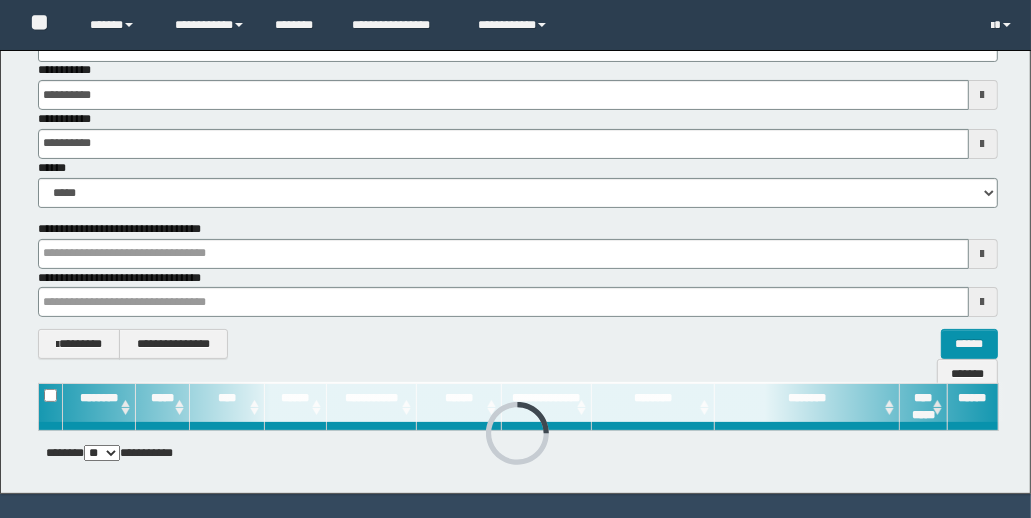 scroll, scrollTop: 179, scrollLeft: 0, axis: vertical 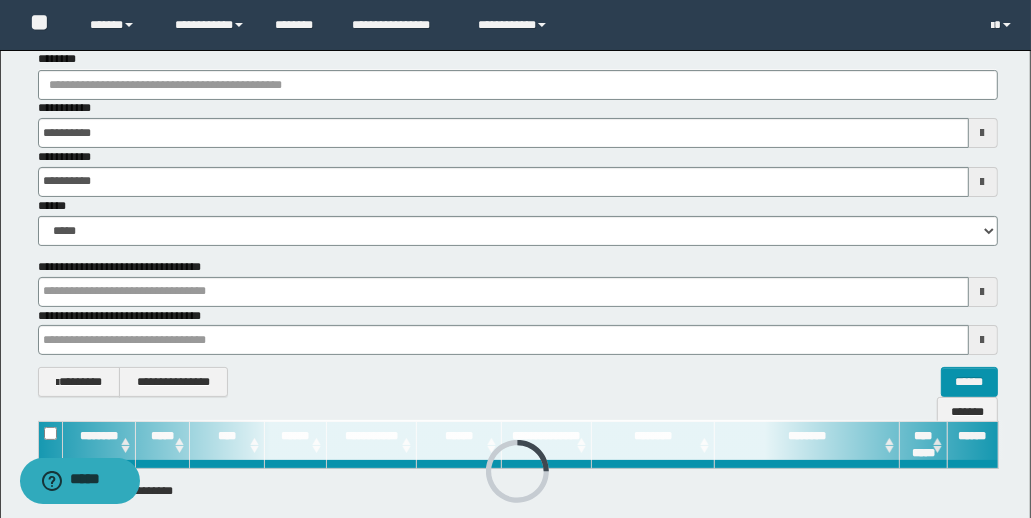 click at bounding box center (983, 133) 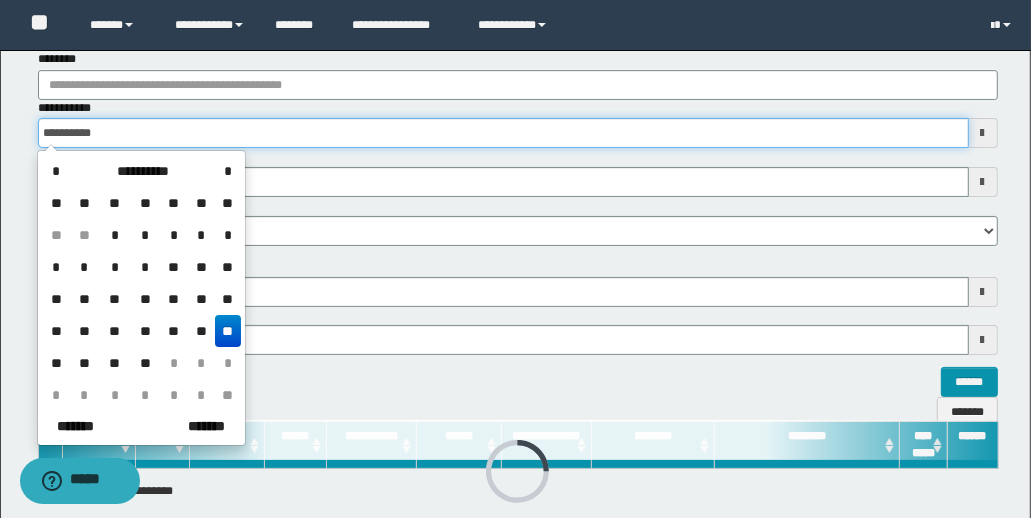 type 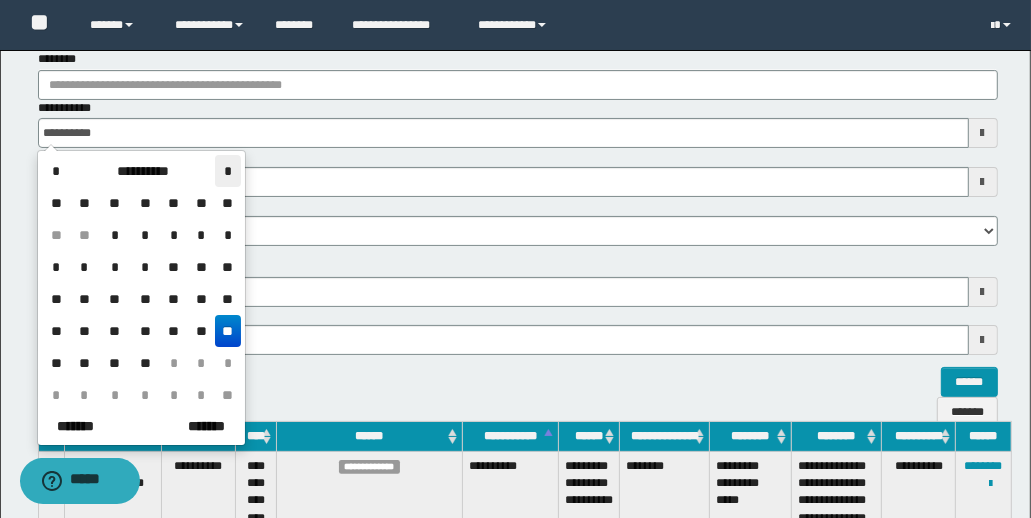 click on "*" at bounding box center (227, 171) 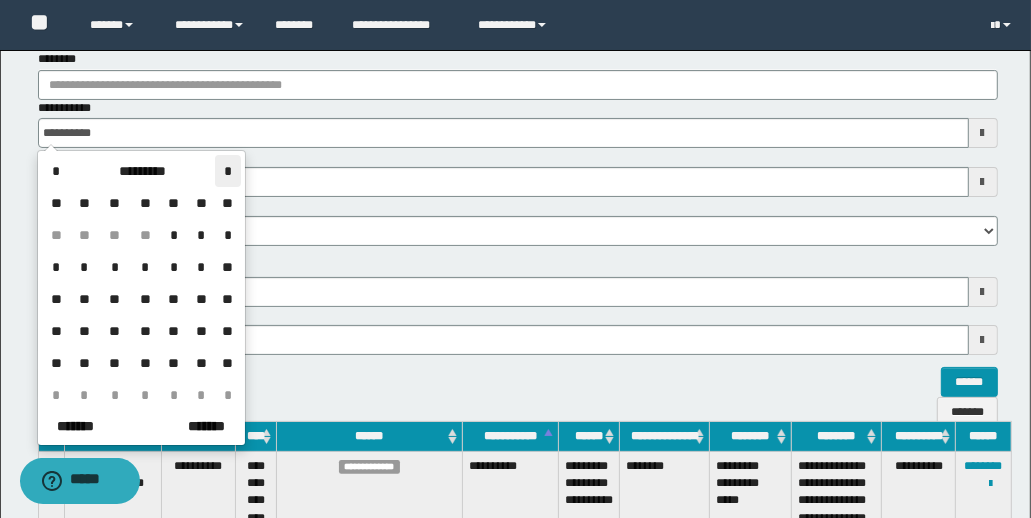click on "*" at bounding box center (227, 171) 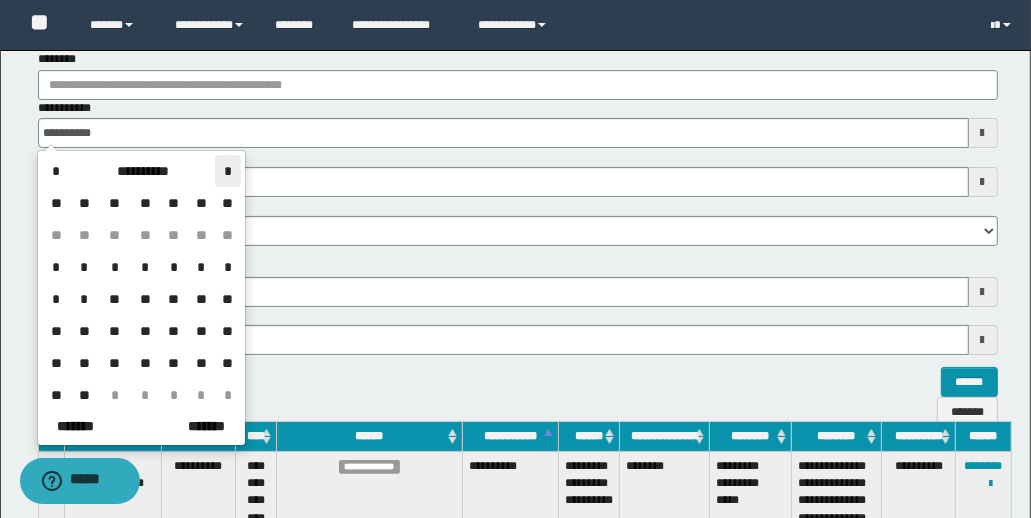 click on "*" at bounding box center (227, 171) 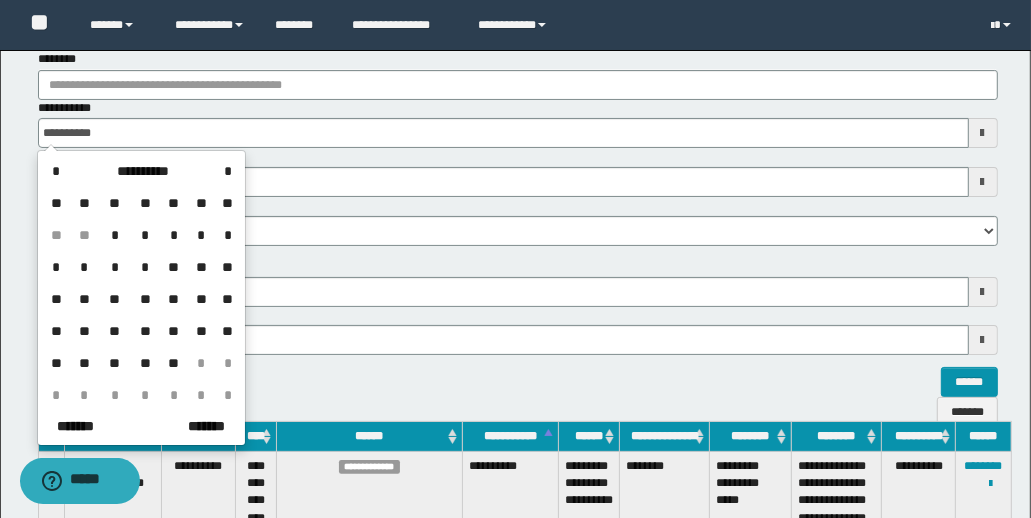 click on "**" at bounding box center (145, 299) 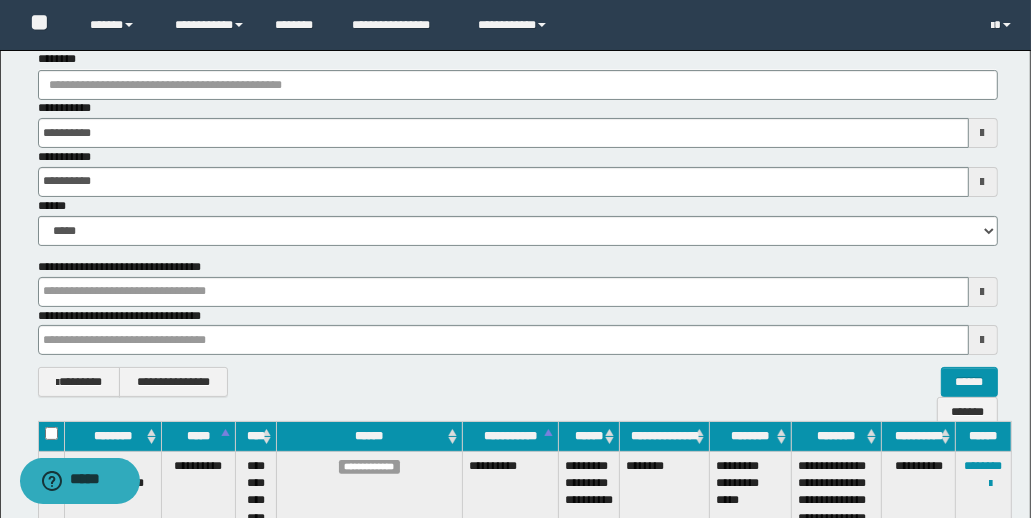 click at bounding box center (983, 182) 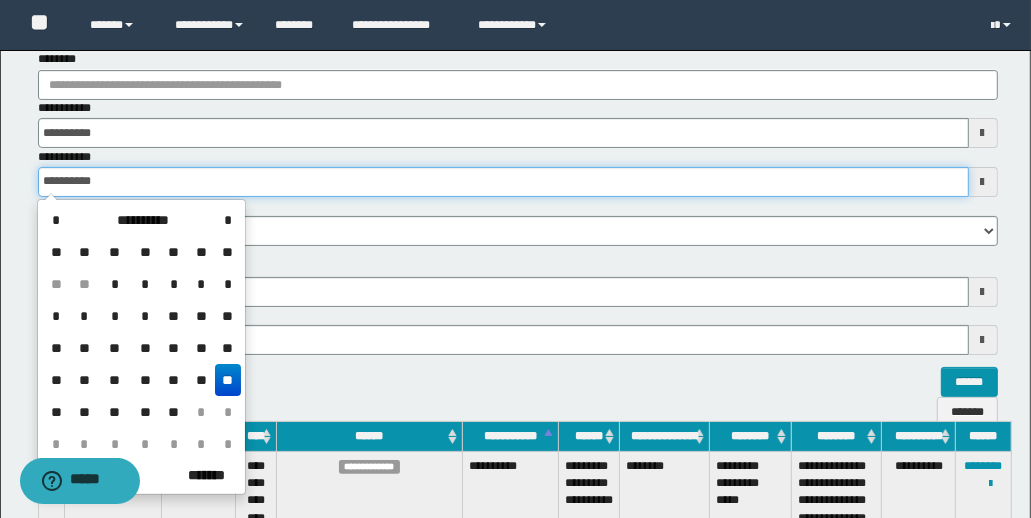 type 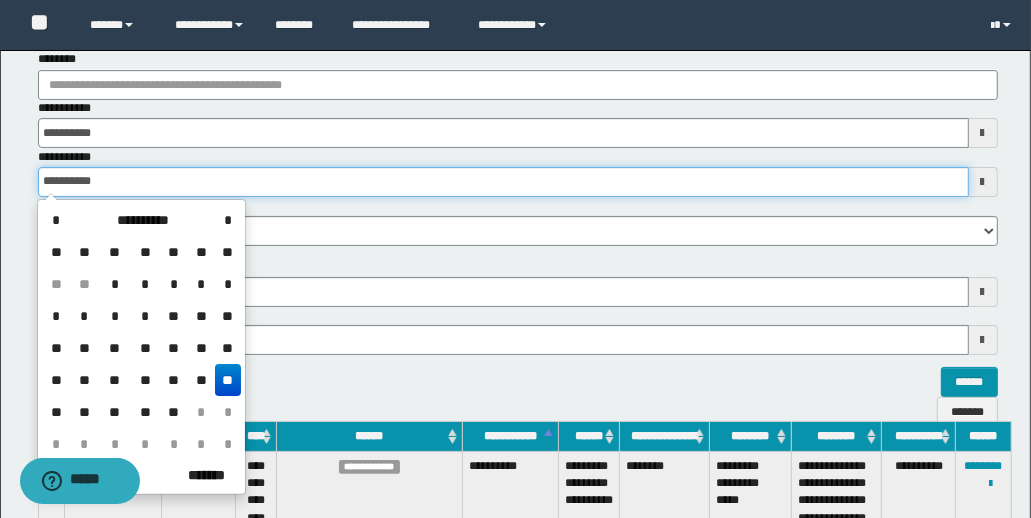 type 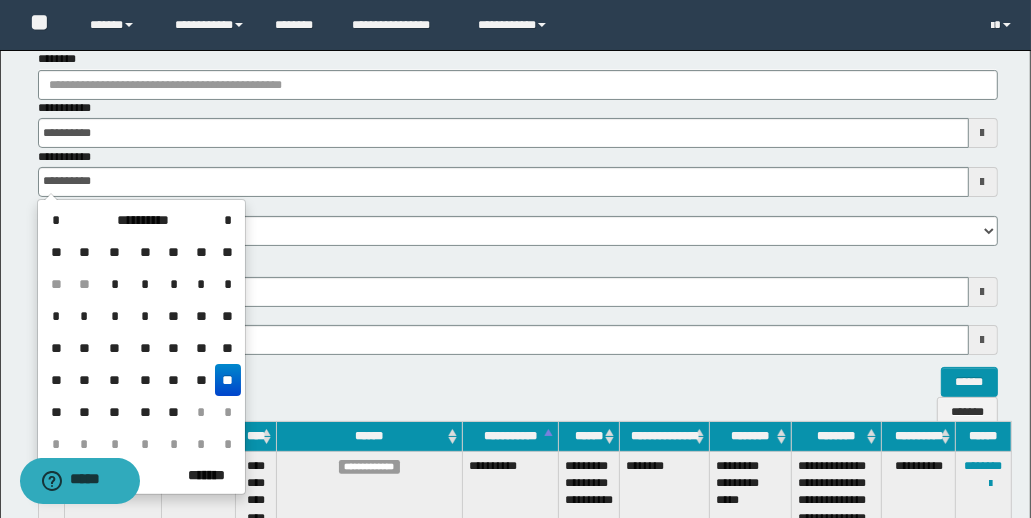 click on "**" at bounding box center [145, 348] 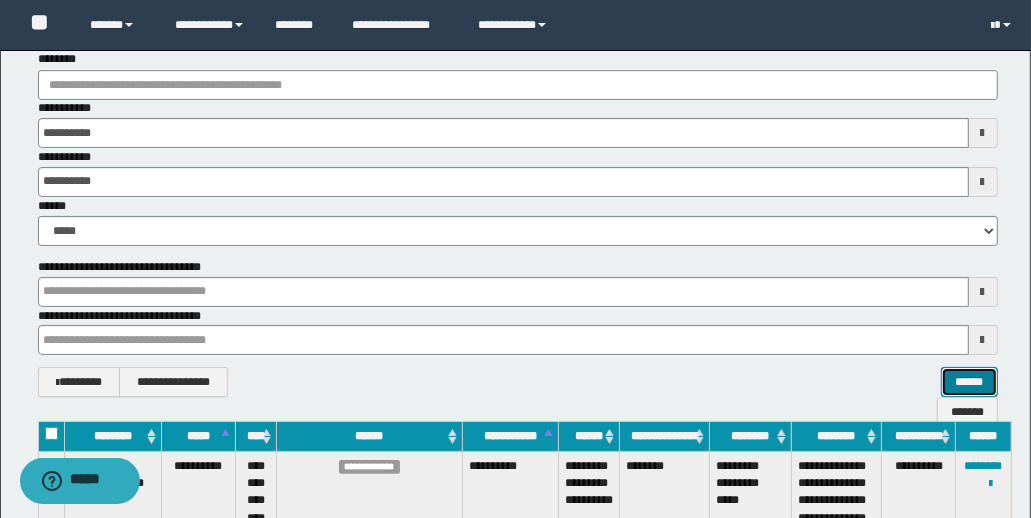 click on "******" at bounding box center (969, 382) 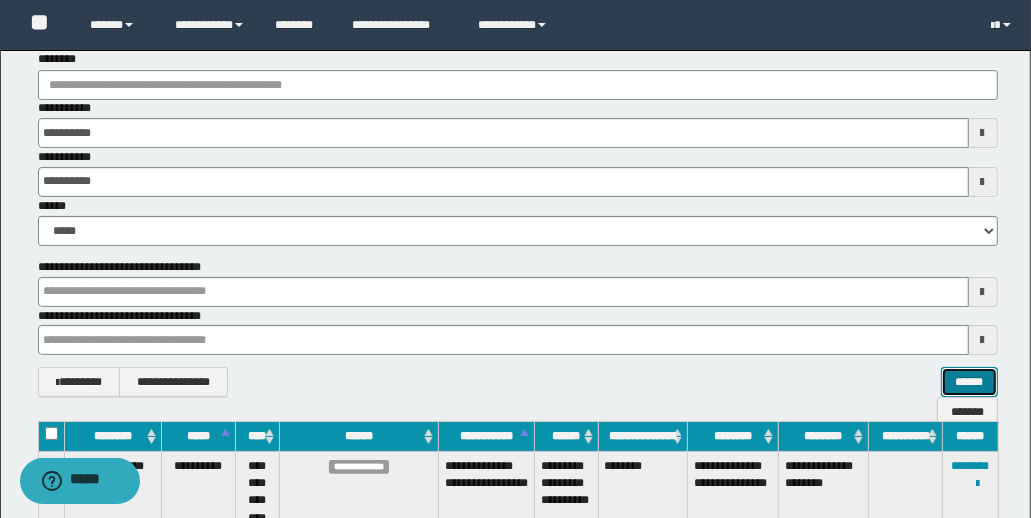 type 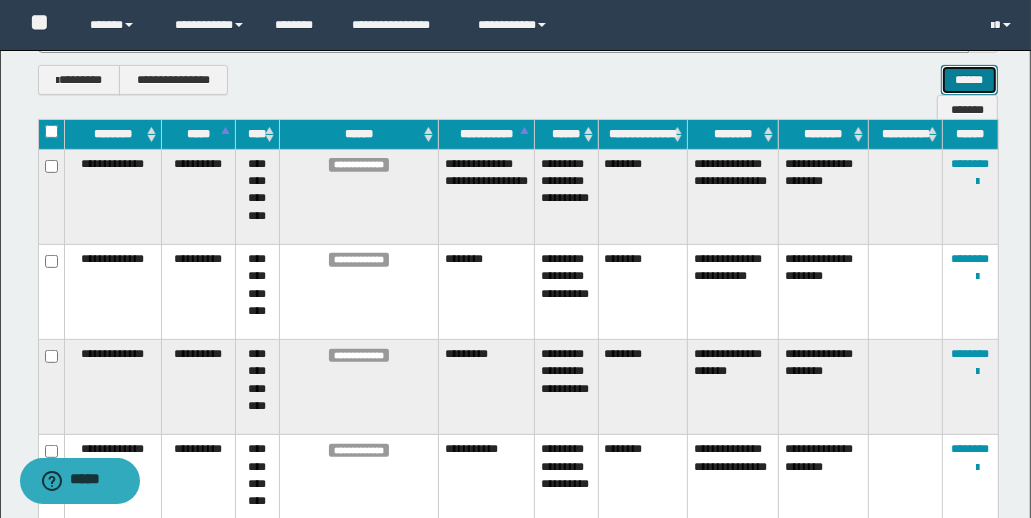 scroll, scrollTop: 488, scrollLeft: 0, axis: vertical 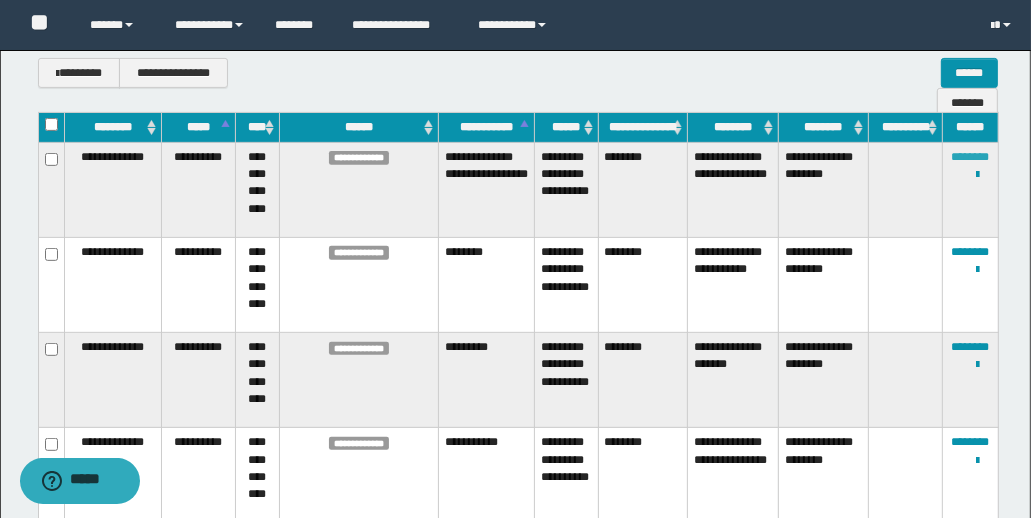 click on "********" at bounding box center (971, 157) 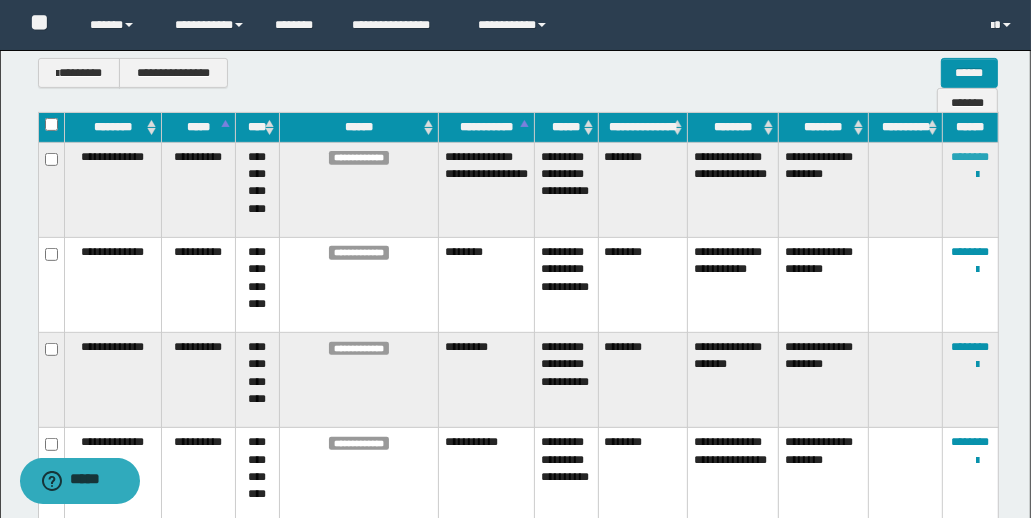 type 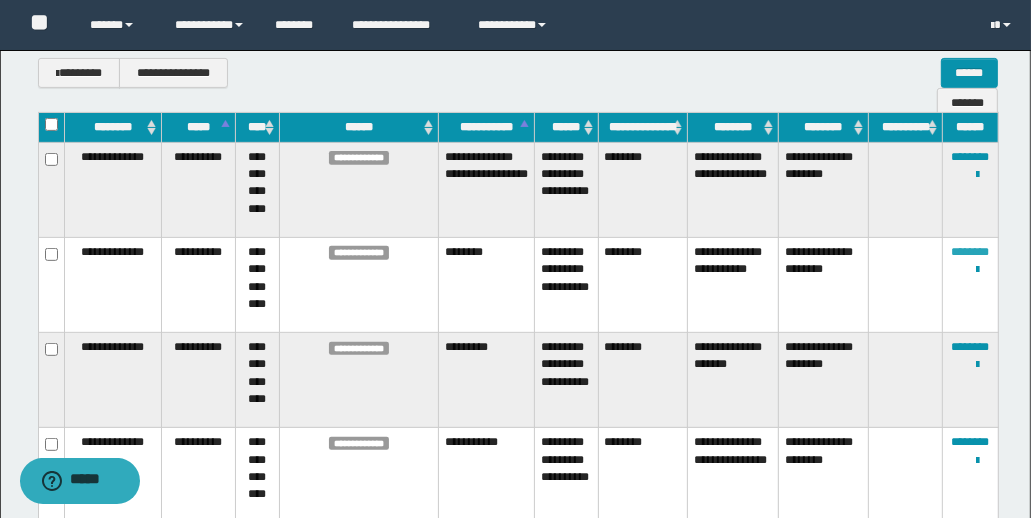 click on "********" at bounding box center [971, 252] 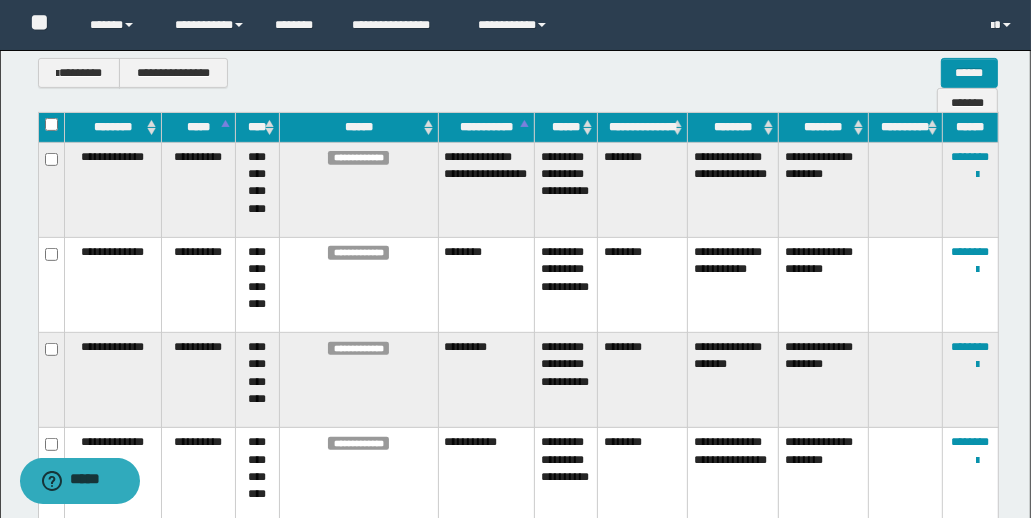 type 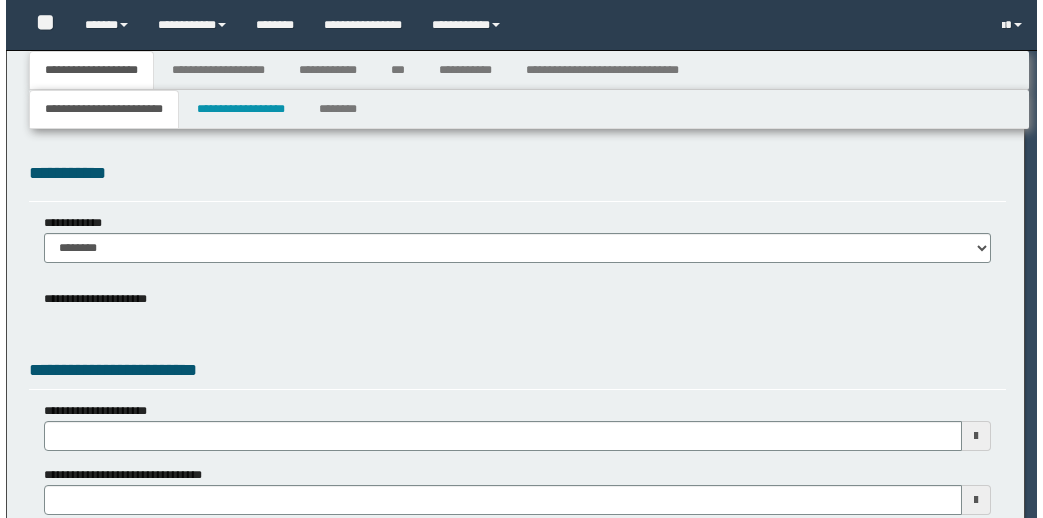 scroll, scrollTop: 0, scrollLeft: 0, axis: both 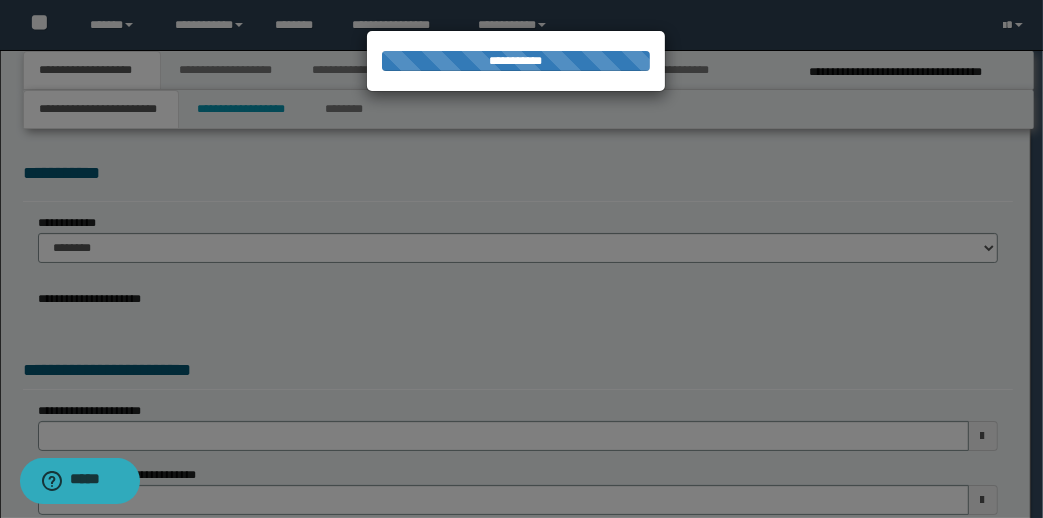 select on "*" 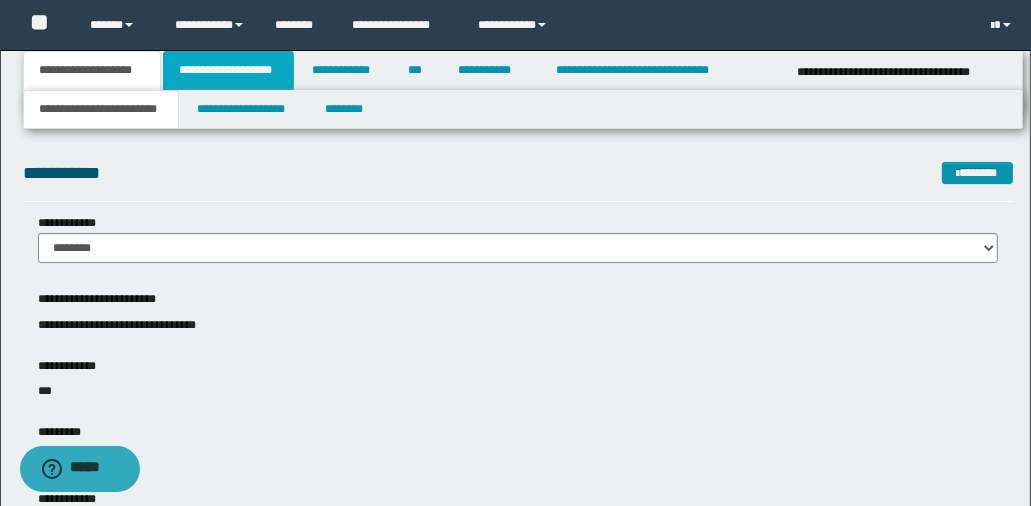 click on "**********" at bounding box center (228, 70) 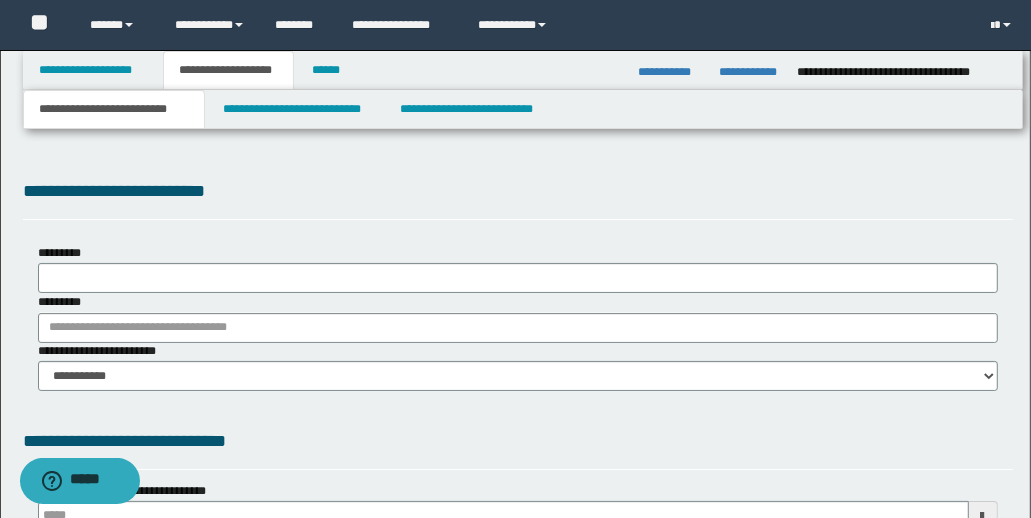 type on "**********" 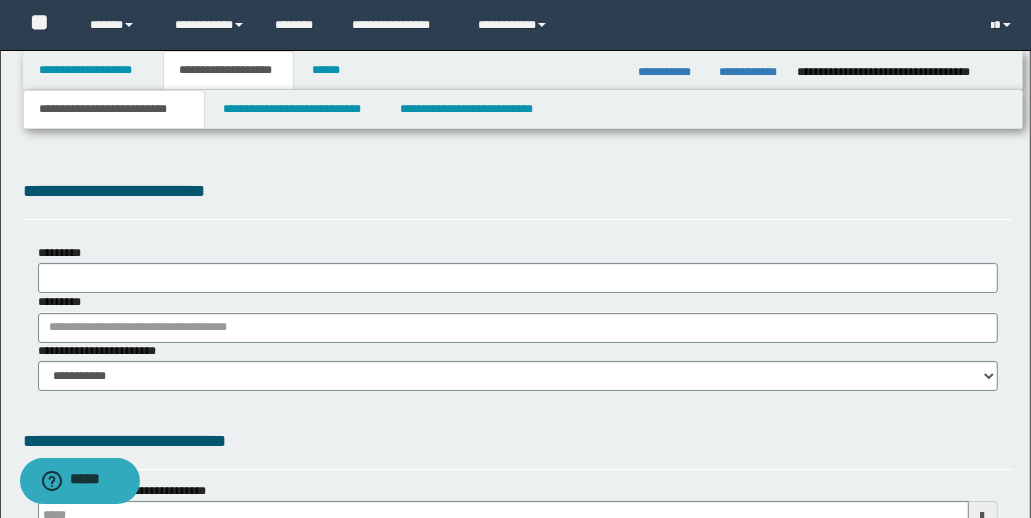 type on "**********" 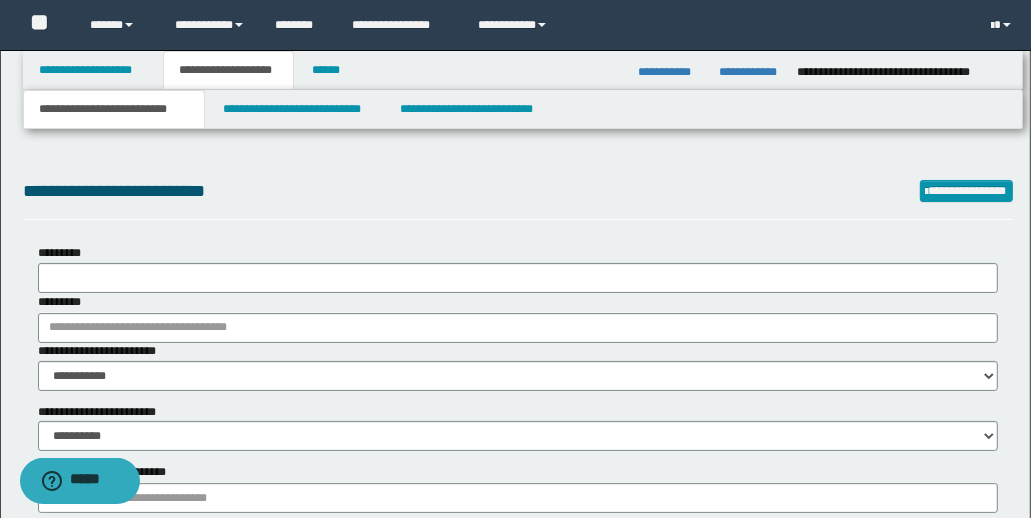 select on "*" 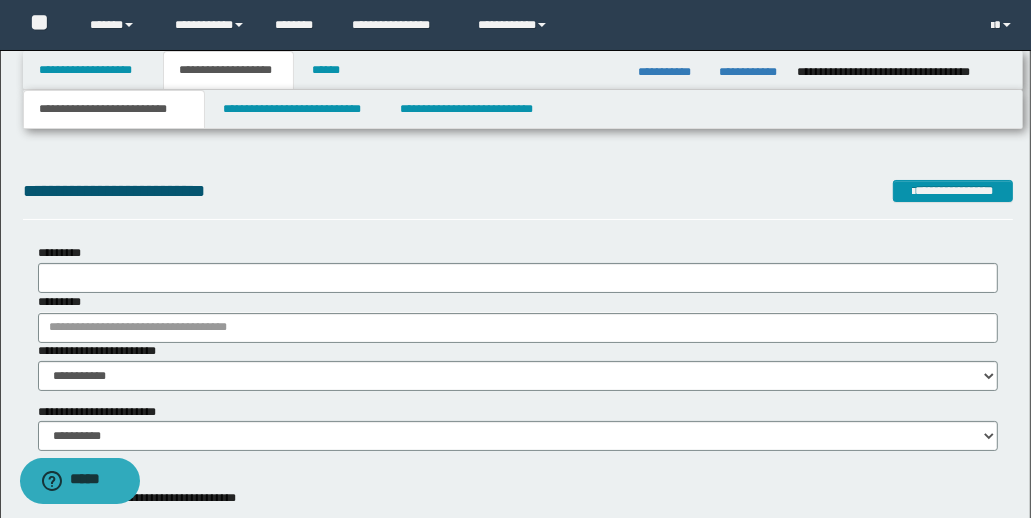 scroll, scrollTop: 0, scrollLeft: 0, axis: both 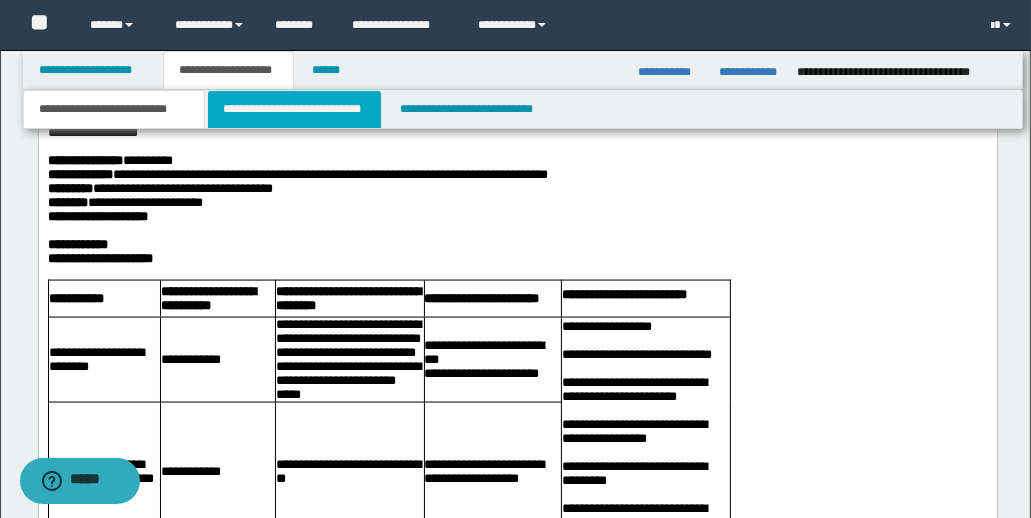 click on "**********" at bounding box center [294, 109] 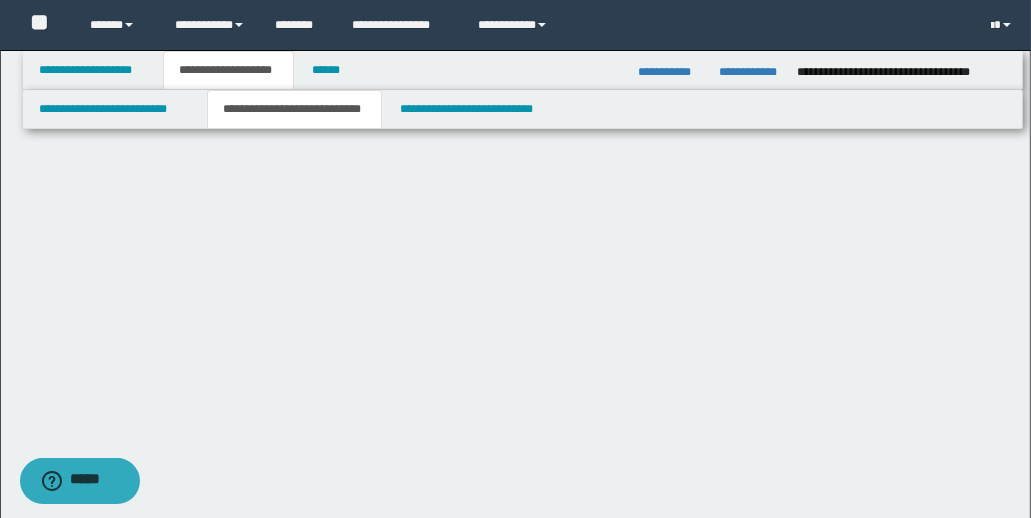 scroll, scrollTop: 0, scrollLeft: 0, axis: both 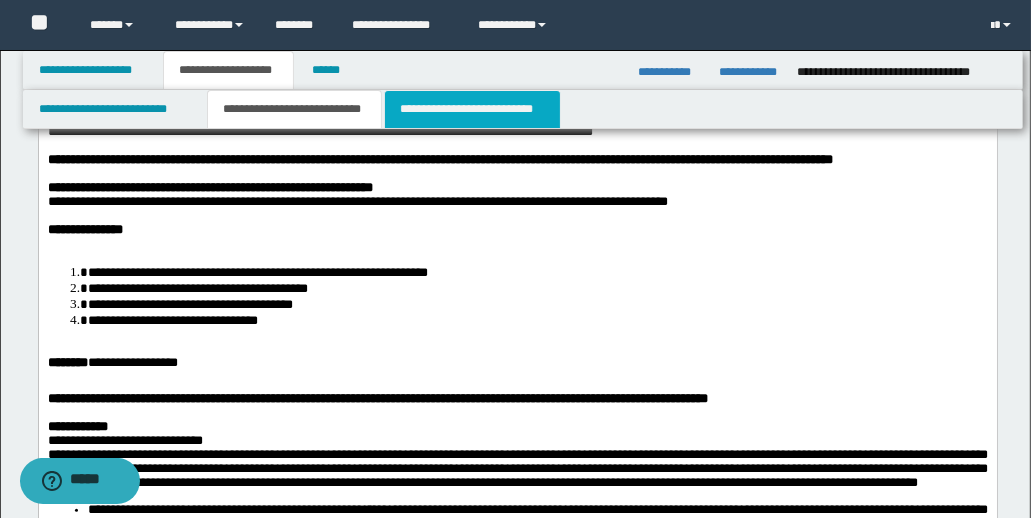 click on "**********" at bounding box center (472, 109) 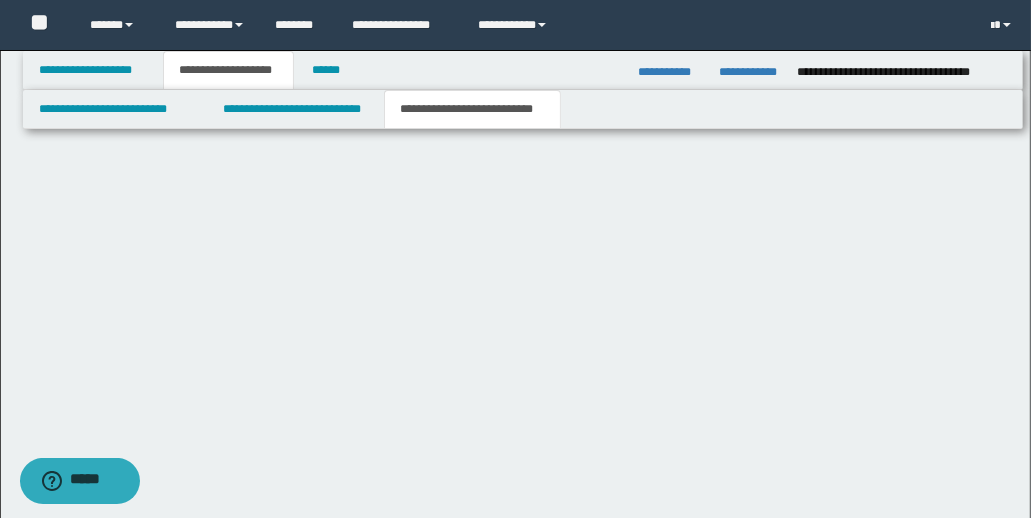 scroll, scrollTop: 0, scrollLeft: 0, axis: both 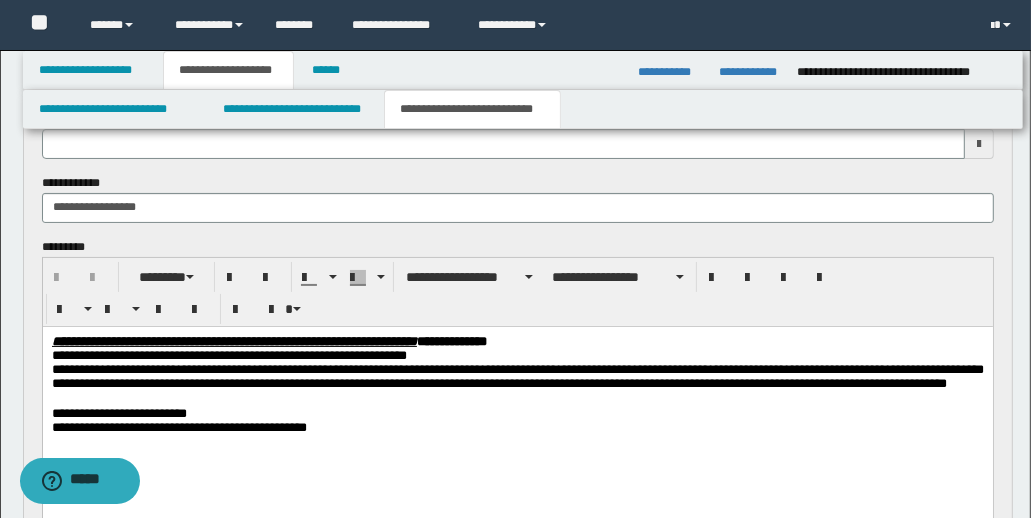 type 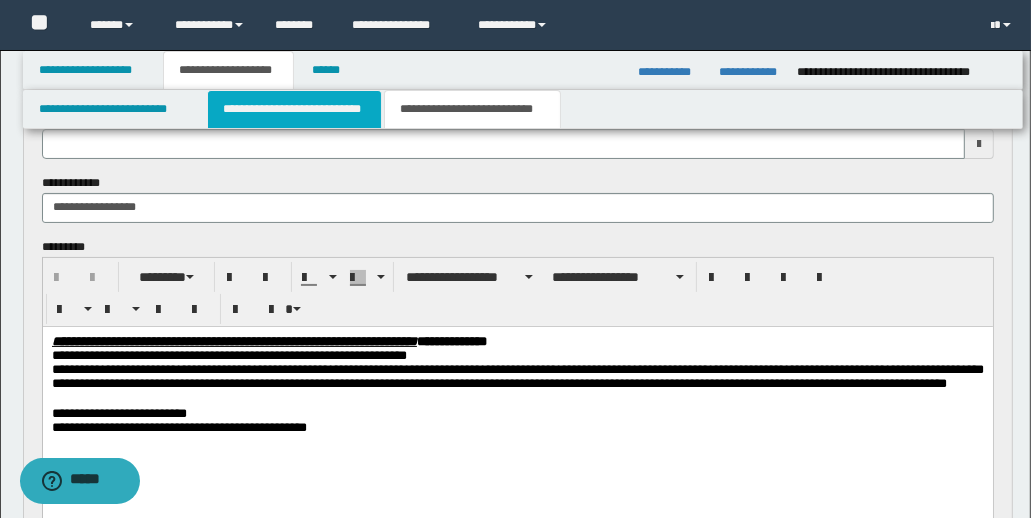 click on "**********" at bounding box center [294, 109] 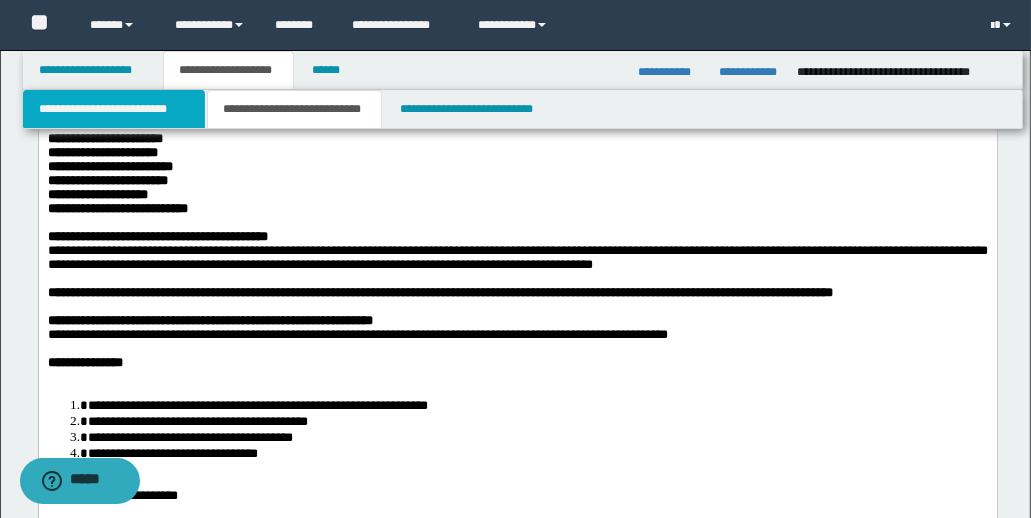 drag, startPoint x: 144, startPoint y: 110, endPoint x: 0, endPoint y: 190, distance: 164.73009 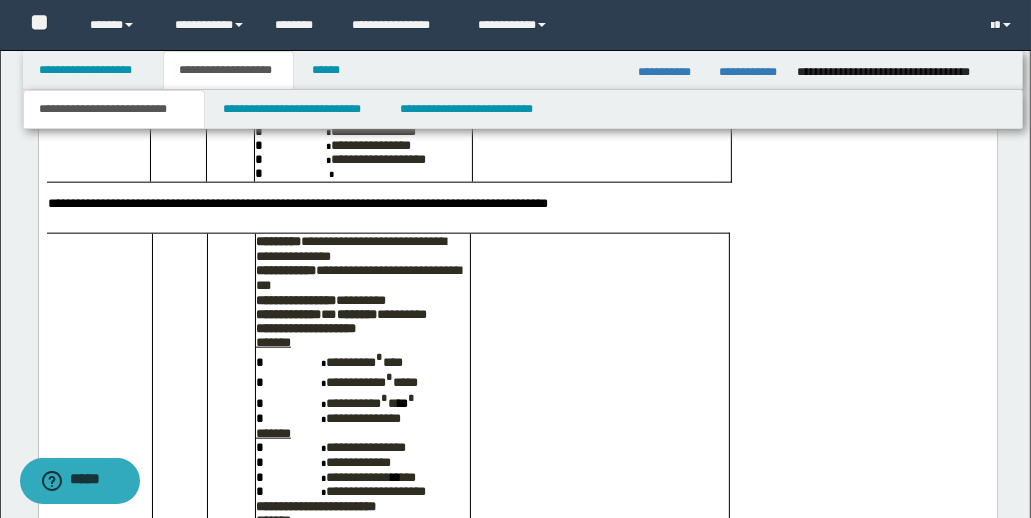 scroll, scrollTop: 11822, scrollLeft: 0, axis: vertical 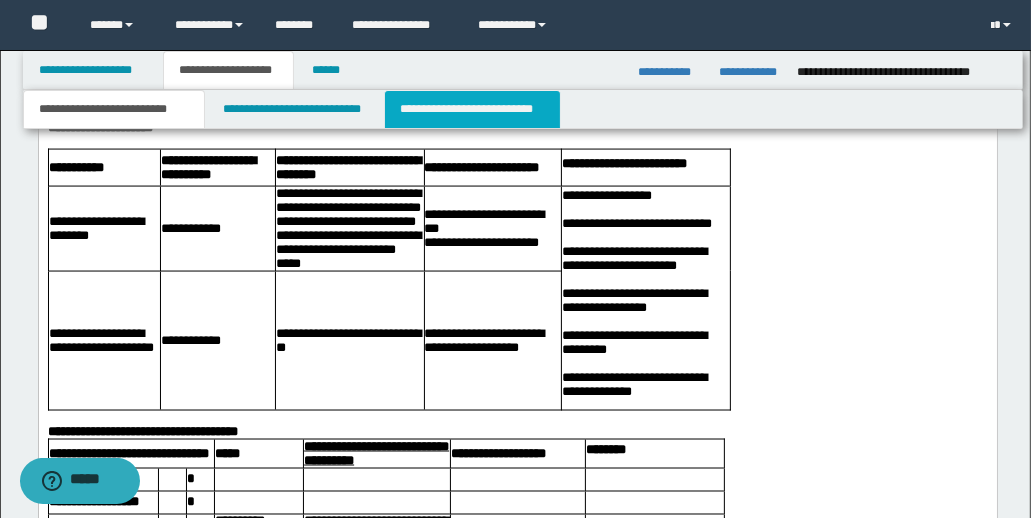 click on "**********" at bounding box center [472, 109] 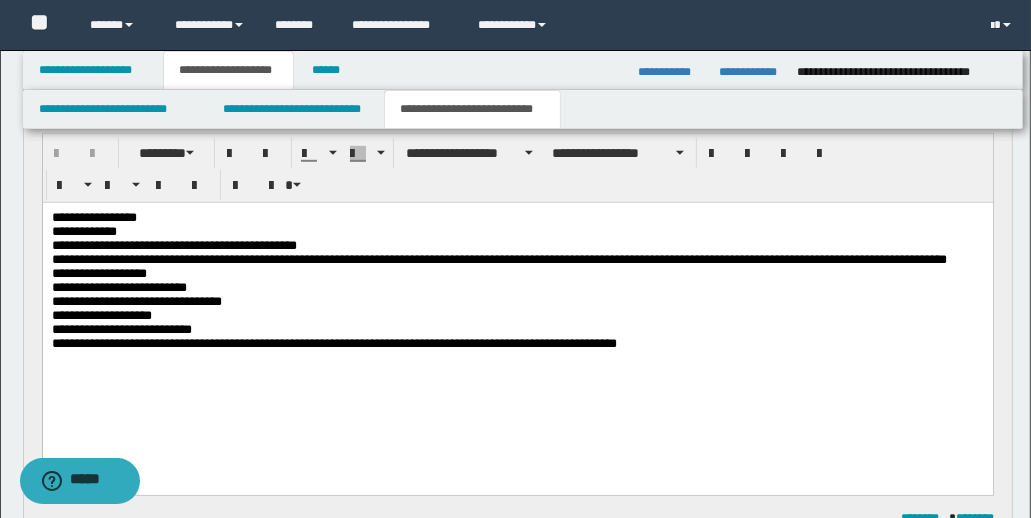 scroll, scrollTop: 793, scrollLeft: 0, axis: vertical 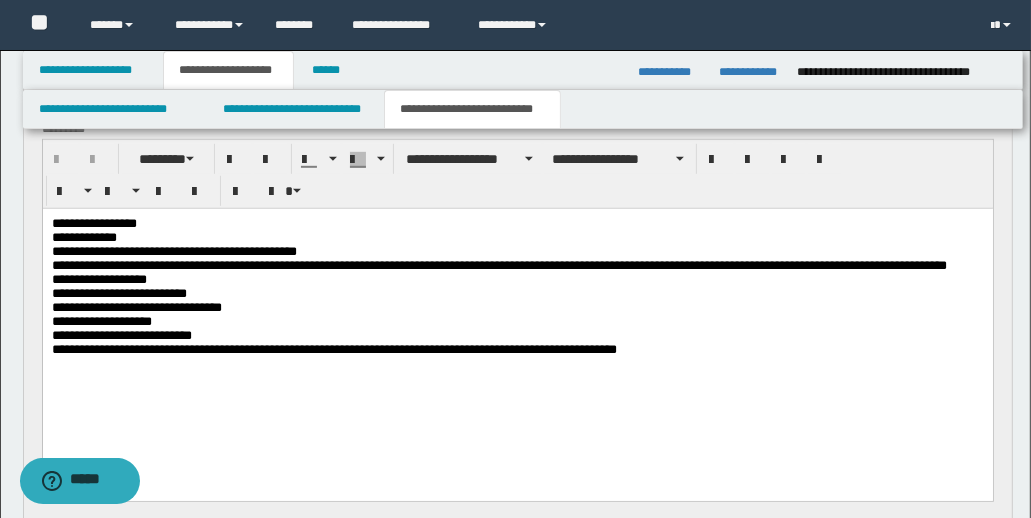 click on "**********" at bounding box center [517, 286] 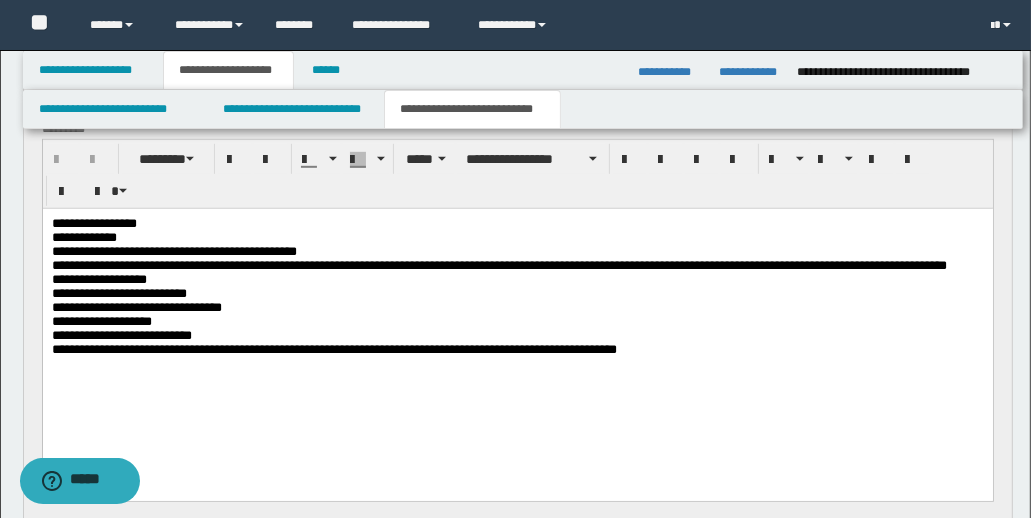 click on "**********" at bounding box center (517, 286) 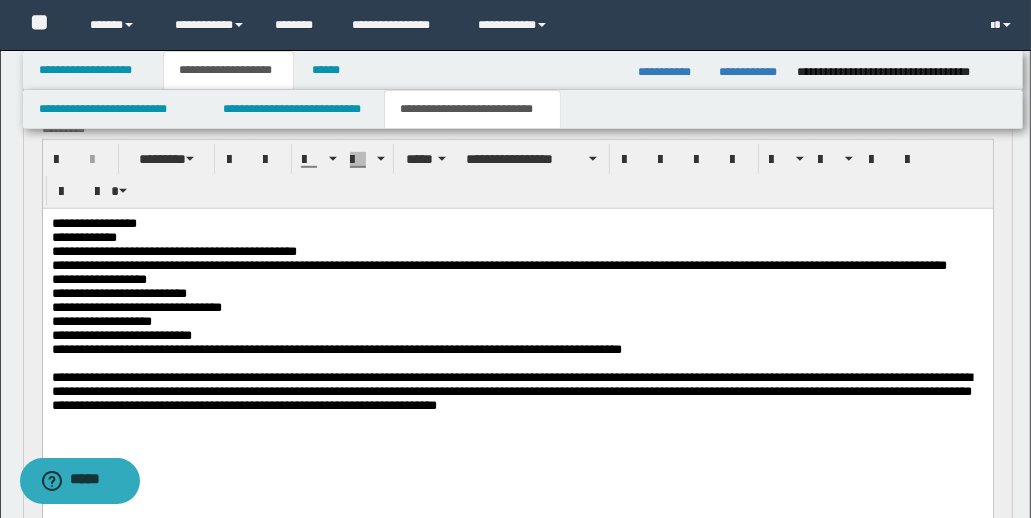 click on "**********" at bounding box center [511, 390] 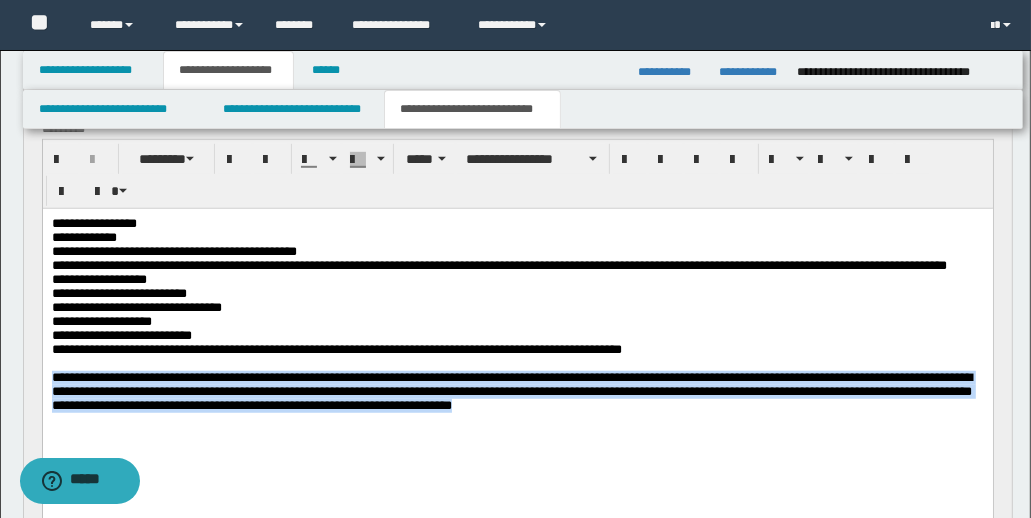 drag, startPoint x: 52, startPoint y: 413, endPoint x: 984, endPoint y: 456, distance: 932.99146 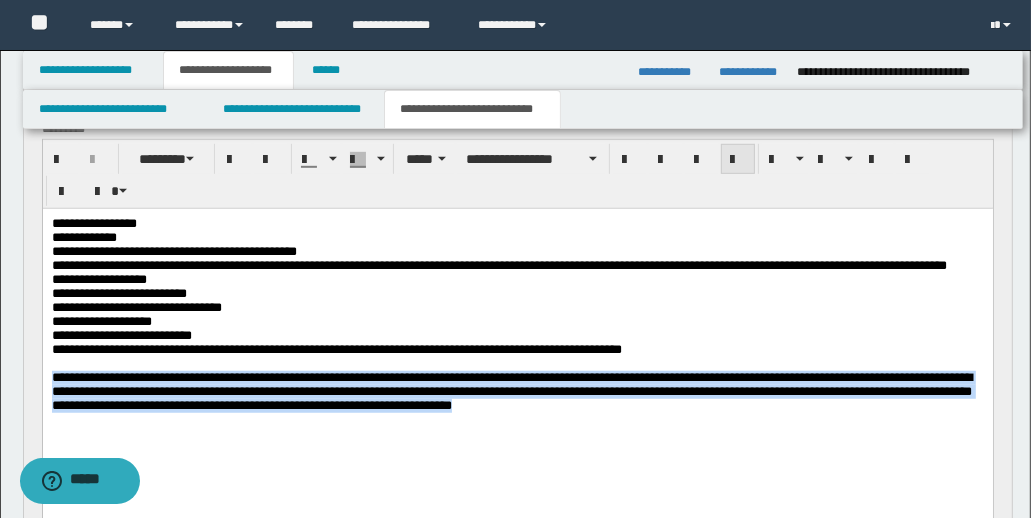 drag, startPoint x: 576, startPoint y: 5, endPoint x: 661, endPoint y: 15, distance: 85.58621 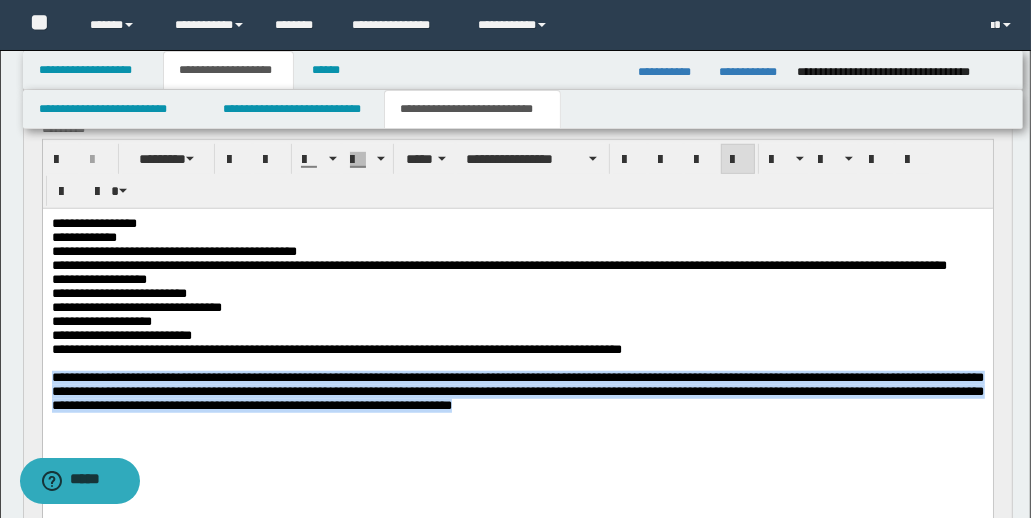 click on "**********" at bounding box center (517, 390) 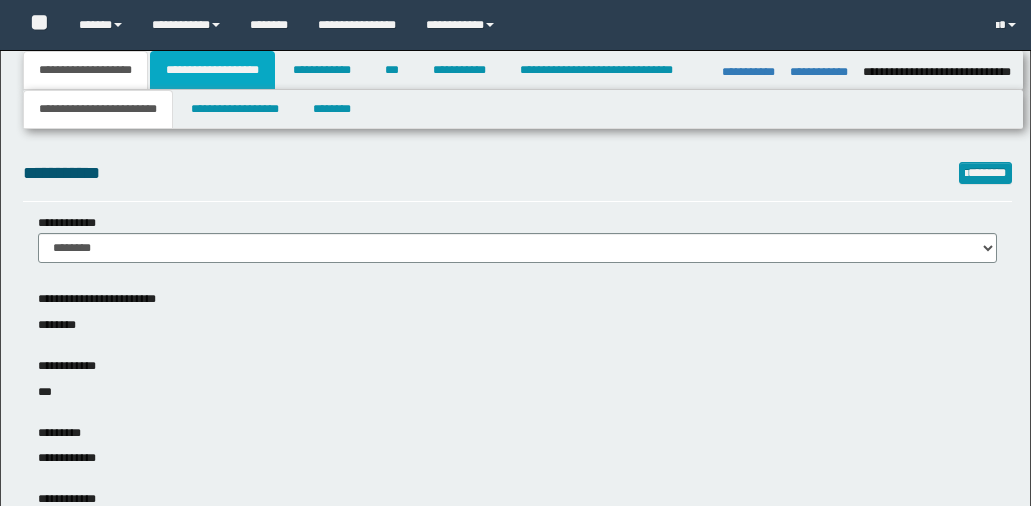 click on "**********" at bounding box center (212, 70) 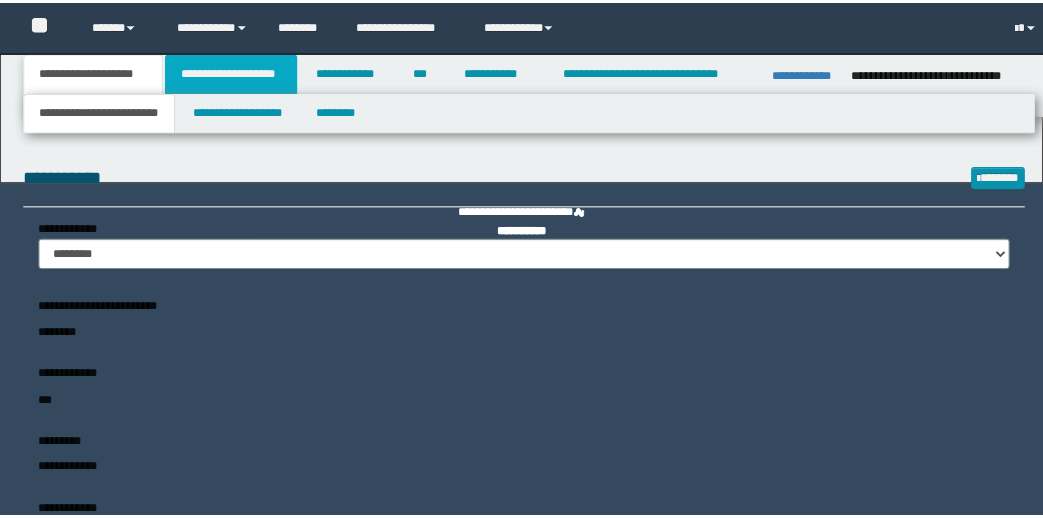 scroll, scrollTop: 0, scrollLeft: 0, axis: both 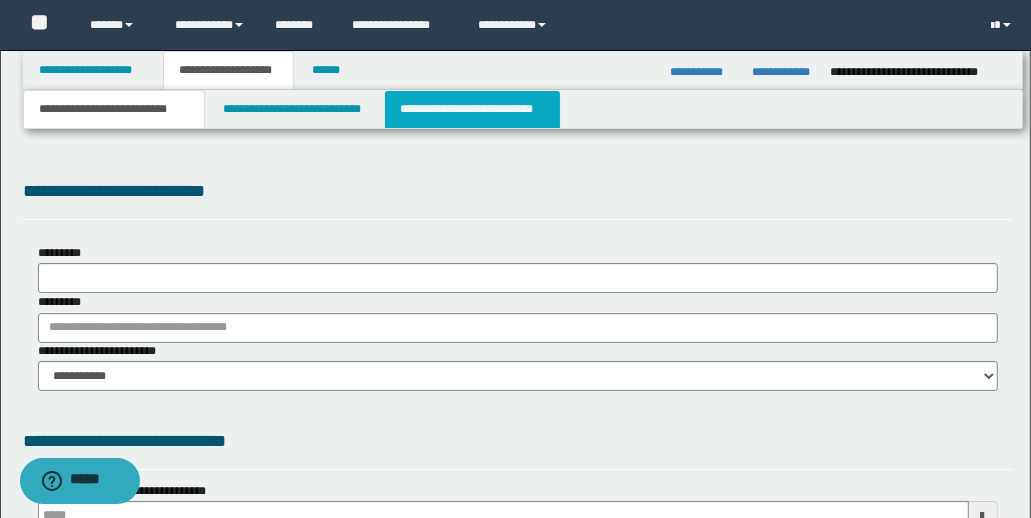 type 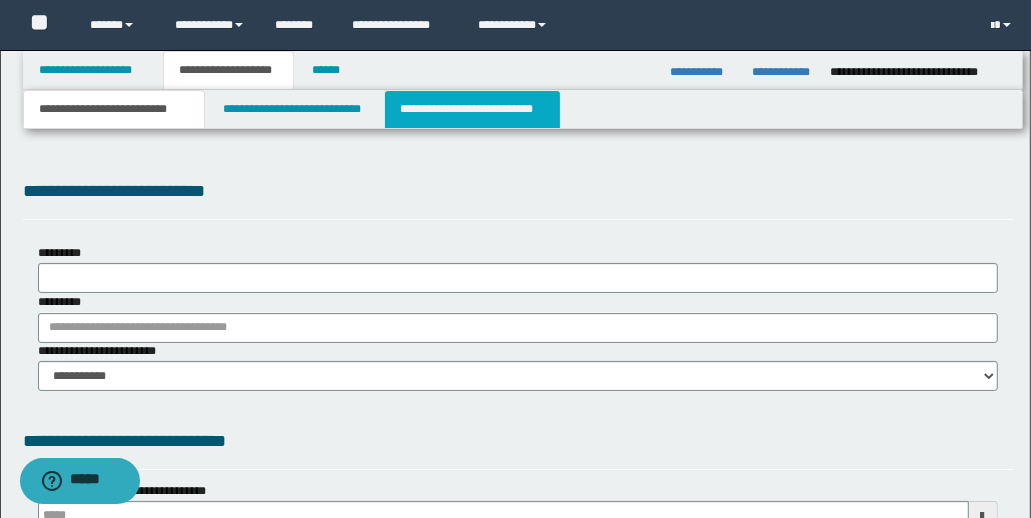 select on "*" 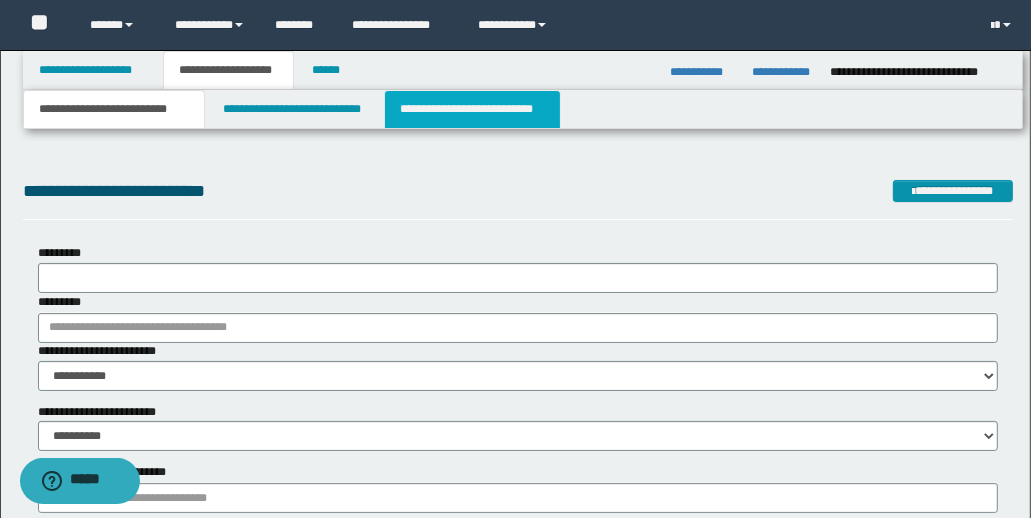 scroll, scrollTop: 0, scrollLeft: 0, axis: both 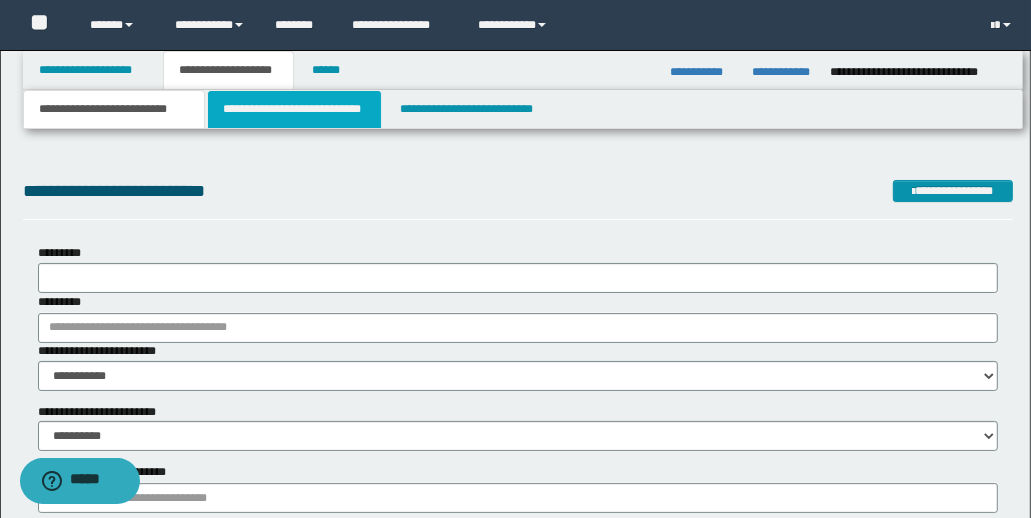 click on "**********" at bounding box center [294, 109] 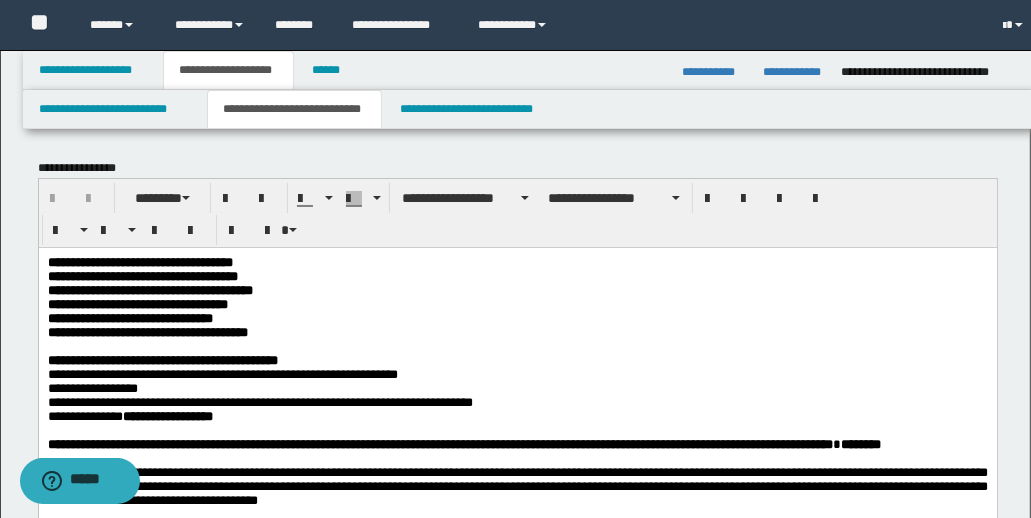 scroll, scrollTop: 0, scrollLeft: 0, axis: both 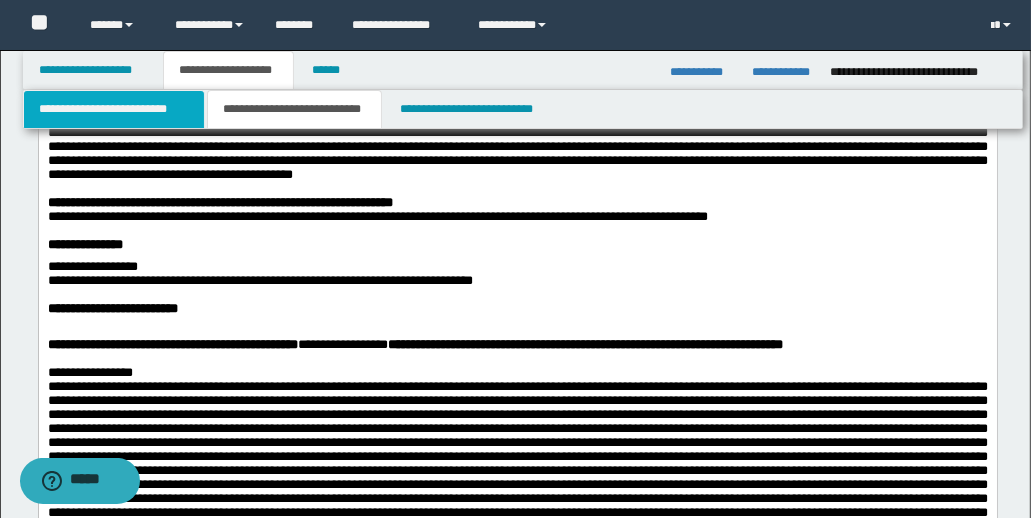 click on "**********" at bounding box center (114, 109) 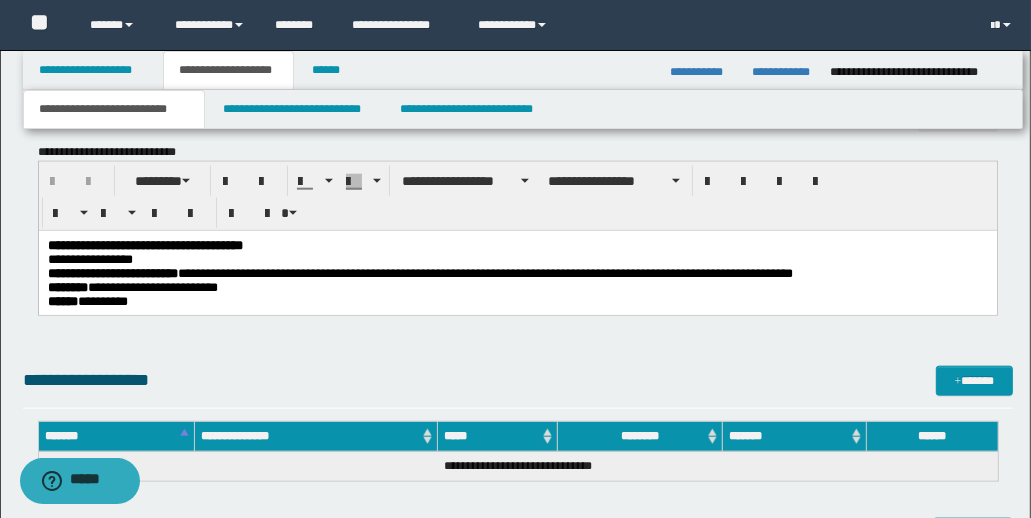 scroll, scrollTop: 1472, scrollLeft: 0, axis: vertical 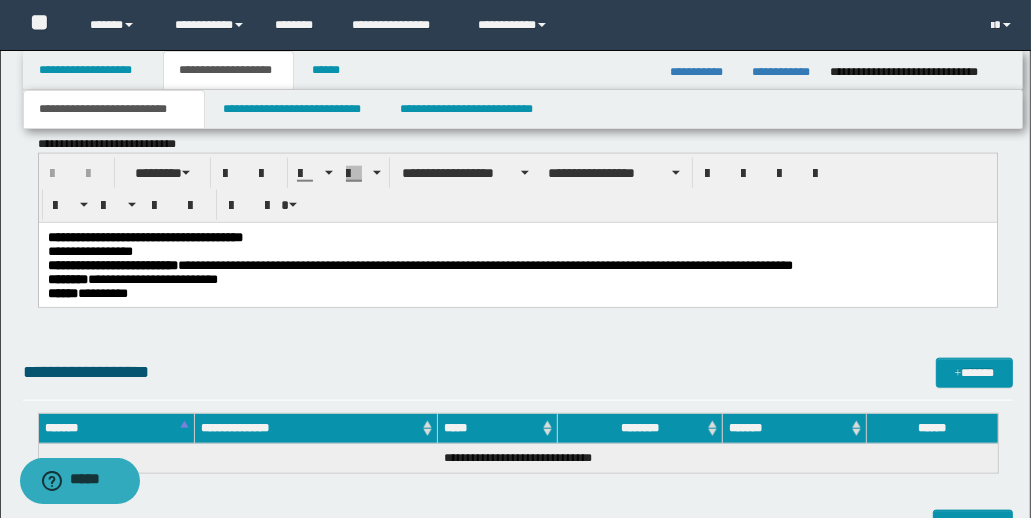 click on "**********" at bounding box center [517, 2847] 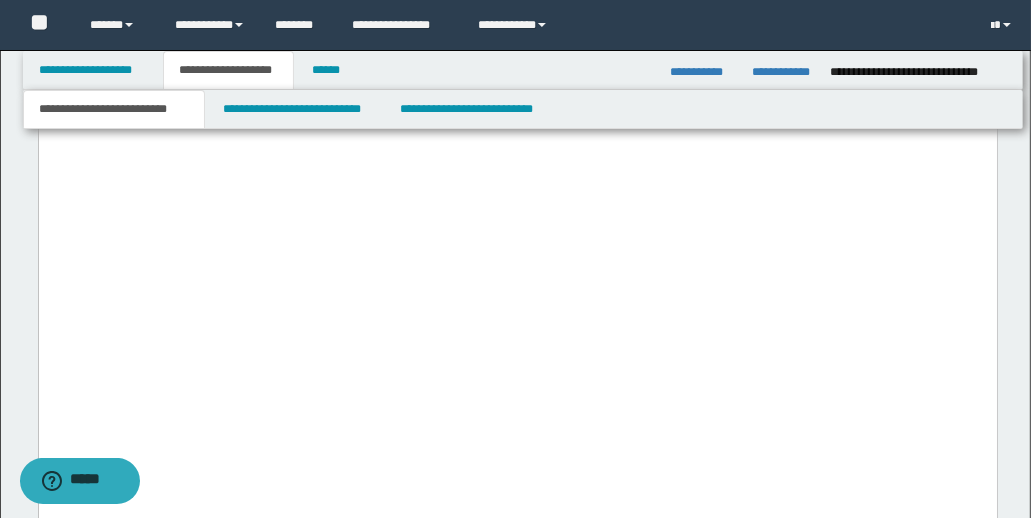 scroll, scrollTop: 7486, scrollLeft: 0, axis: vertical 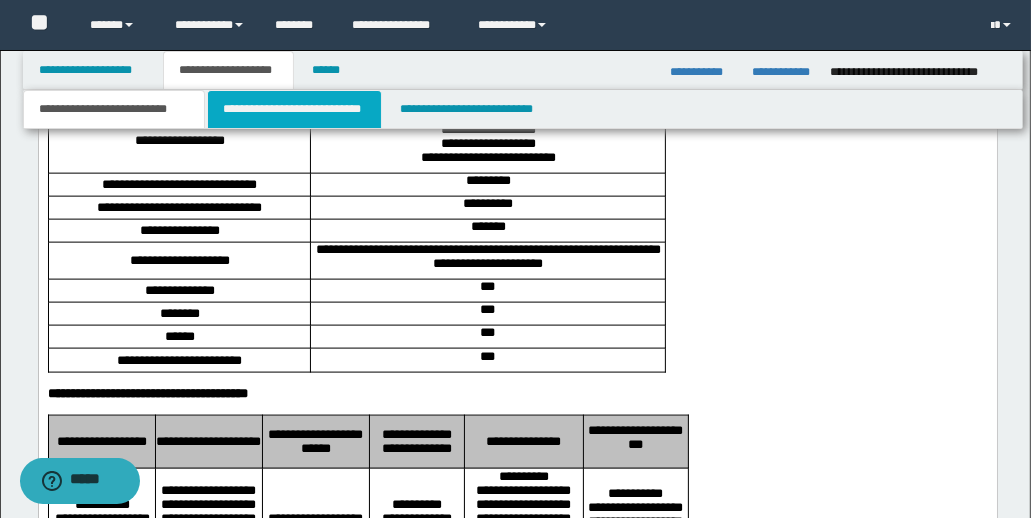 click on "**********" at bounding box center [294, 109] 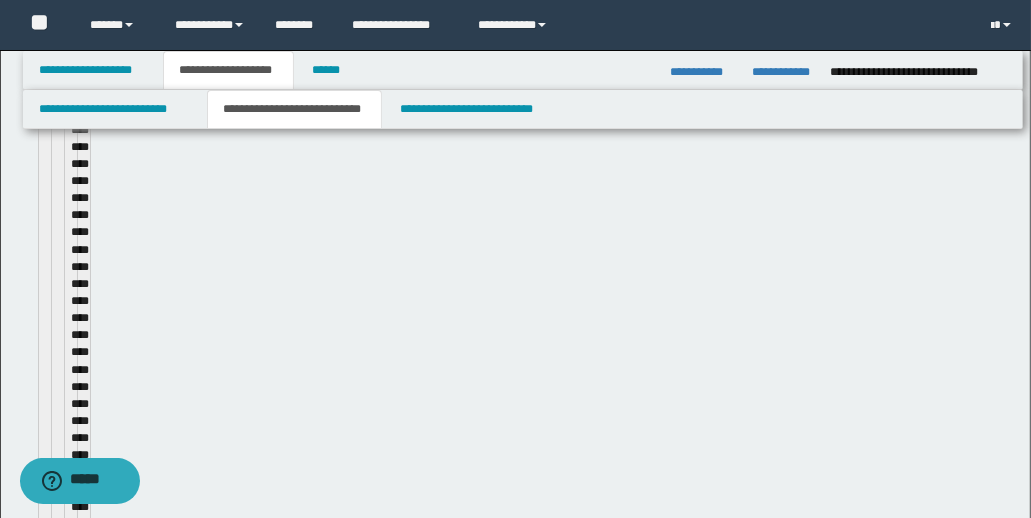 type 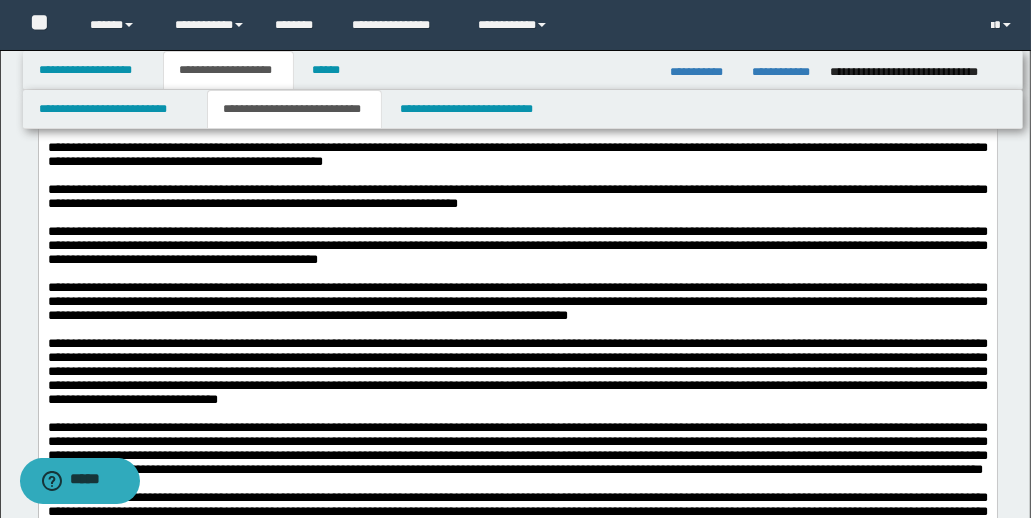 scroll, scrollTop: 1460, scrollLeft: 0, axis: vertical 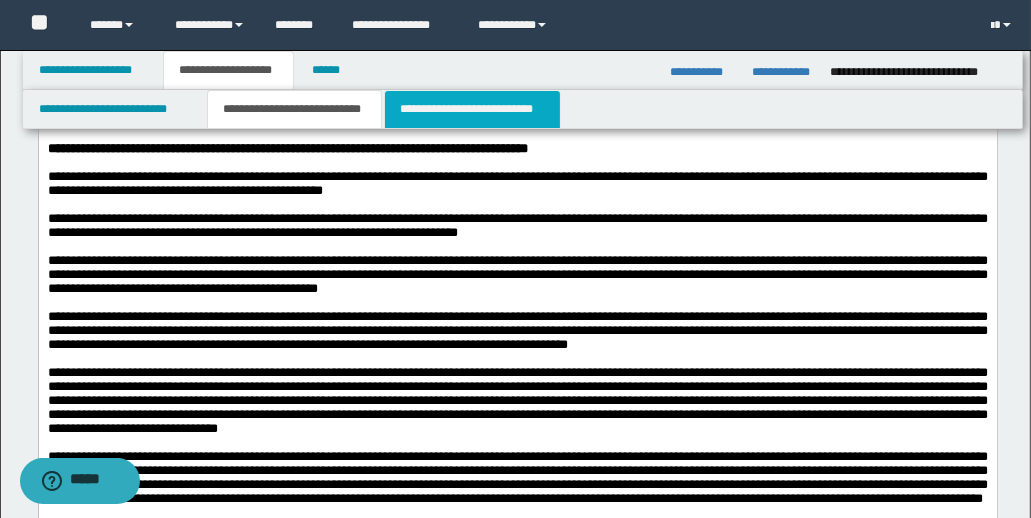 click on "**********" at bounding box center (472, 109) 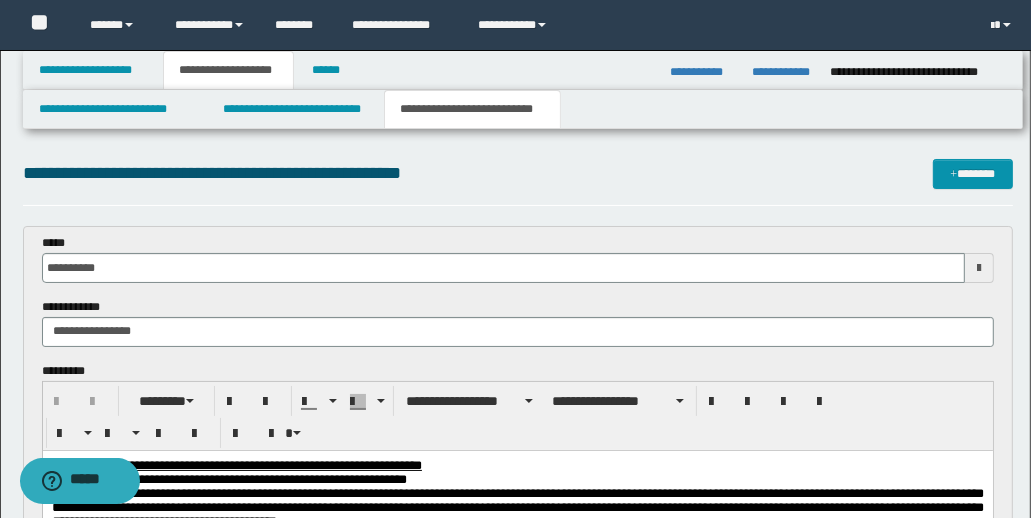 scroll, scrollTop: 0, scrollLeft: 0, axis: both 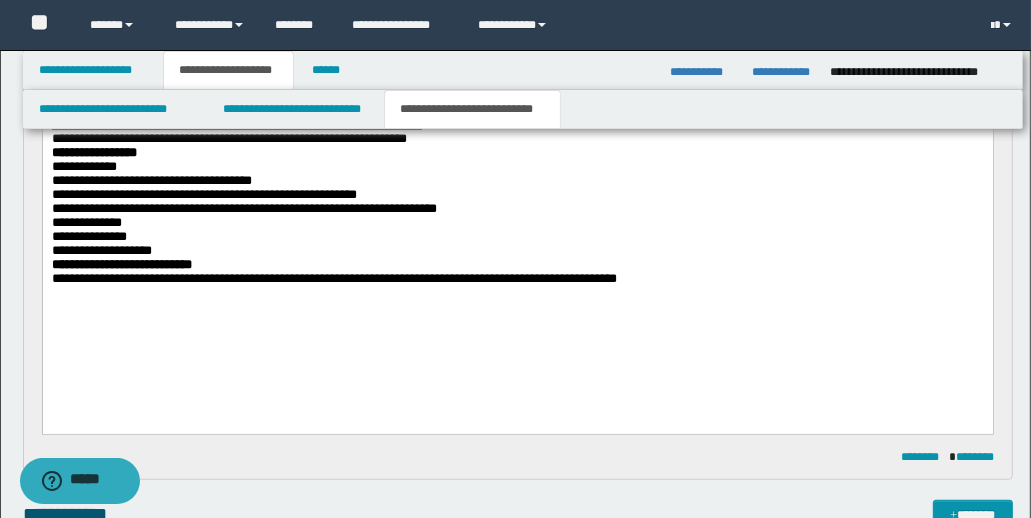 click on "**********" at bounding box center (517, 278) 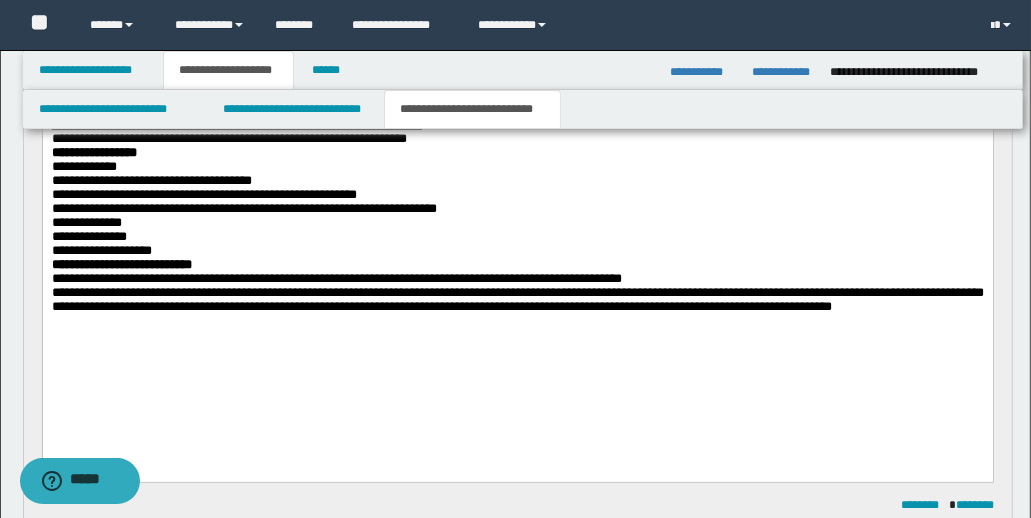 click on "**********" at bounding box center (517, 298) 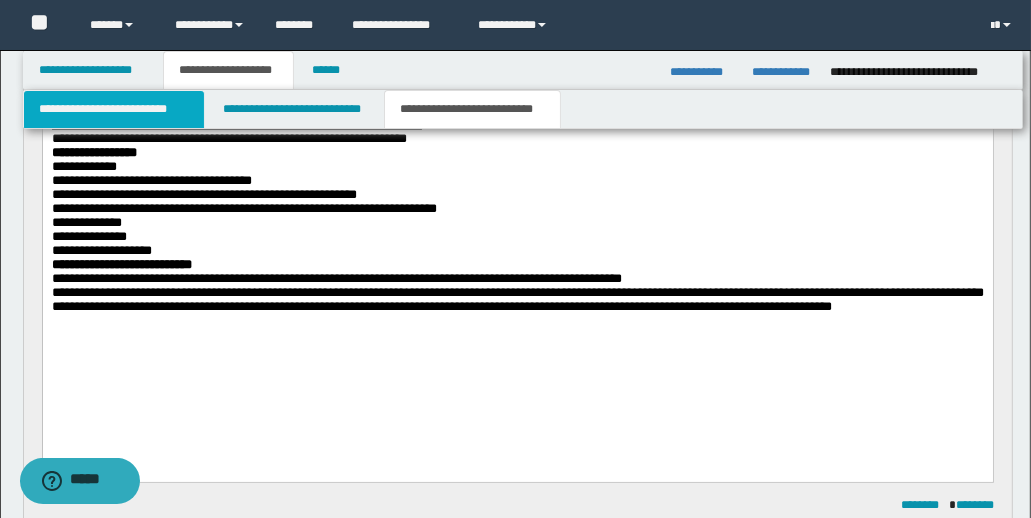 click on "**********" at bounding box center (114, 109) 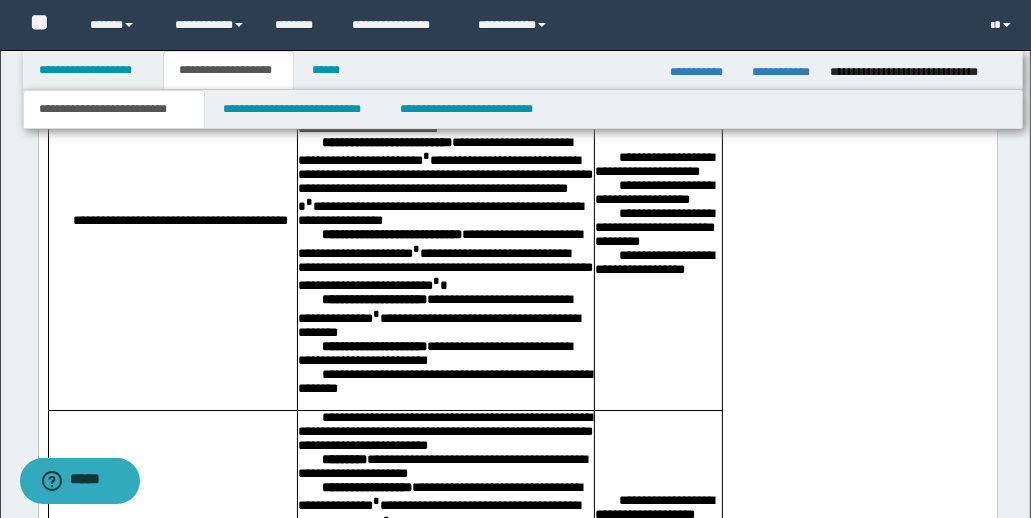 scroll, scrollTop: 4601, scrollLeft: 0, axis: vertical 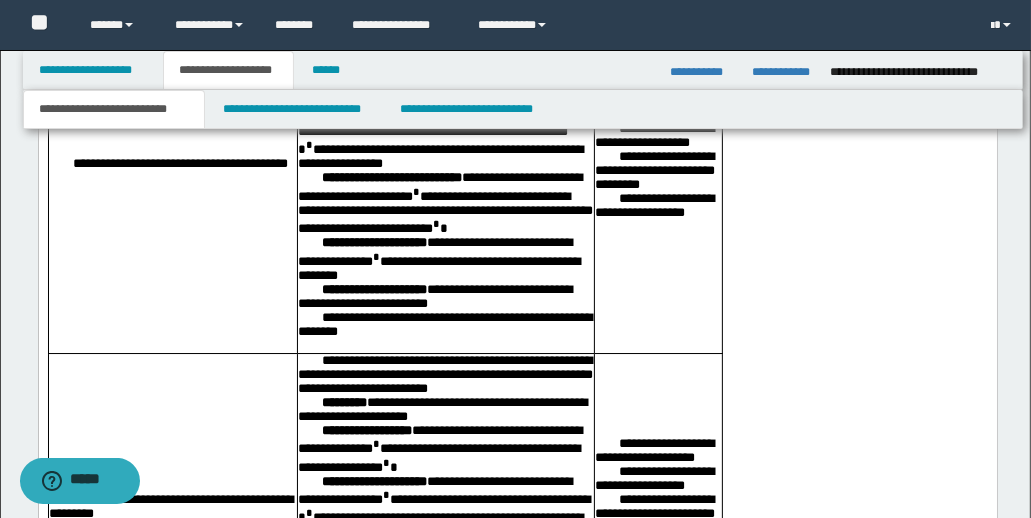 click on "**********" at bounding box center [444, -339] 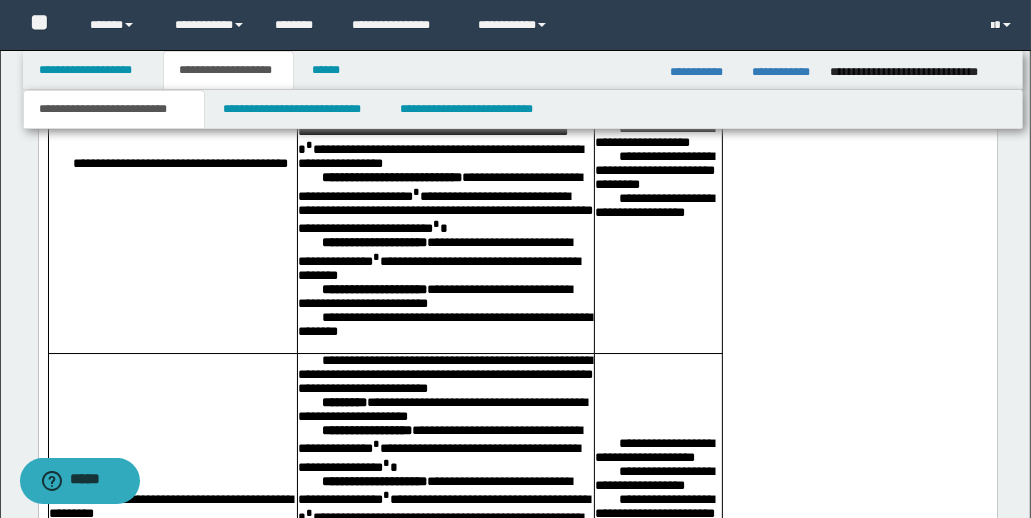 type 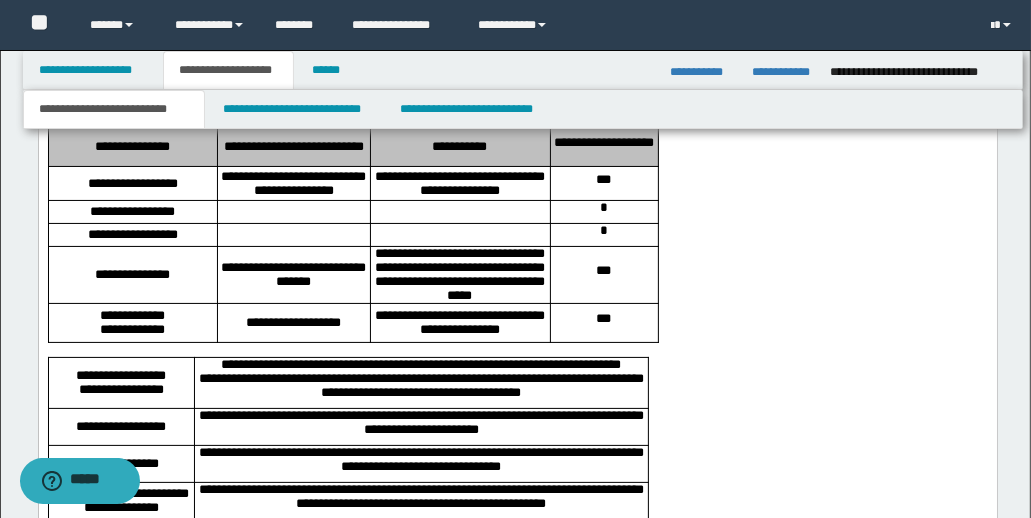 scroll, scrollTop: 5292, scrollLeft: 0, axis: vertical 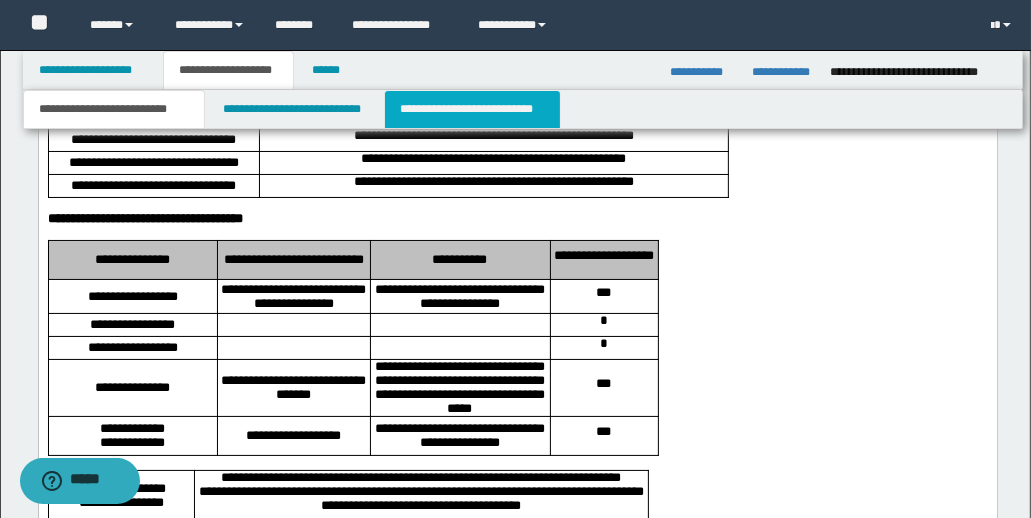 click on "**********" at bounding box center [472, 109] 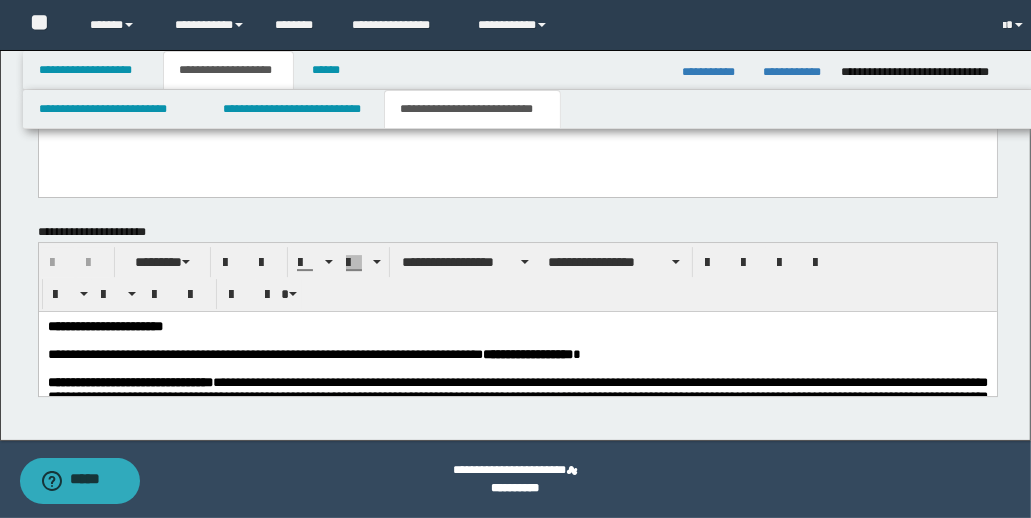 scroll, scrollTop: 4326, scrollLeft: 0, axis: vertical 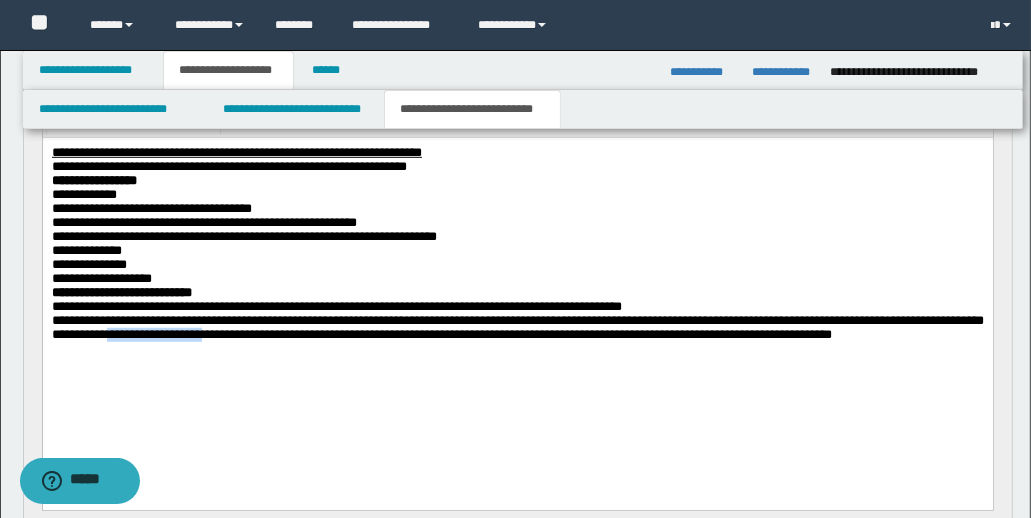 drag, startPoint x: 327, startPoint y: 356, endPoint x: 419, endPoint y: 363, distance: 92.26592 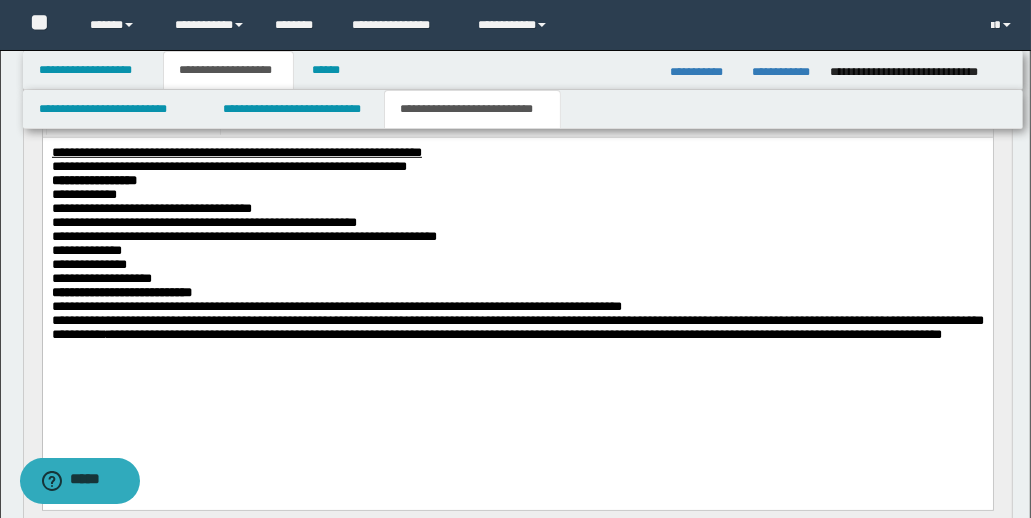 click on "**********" at bounding box center (517, 326) 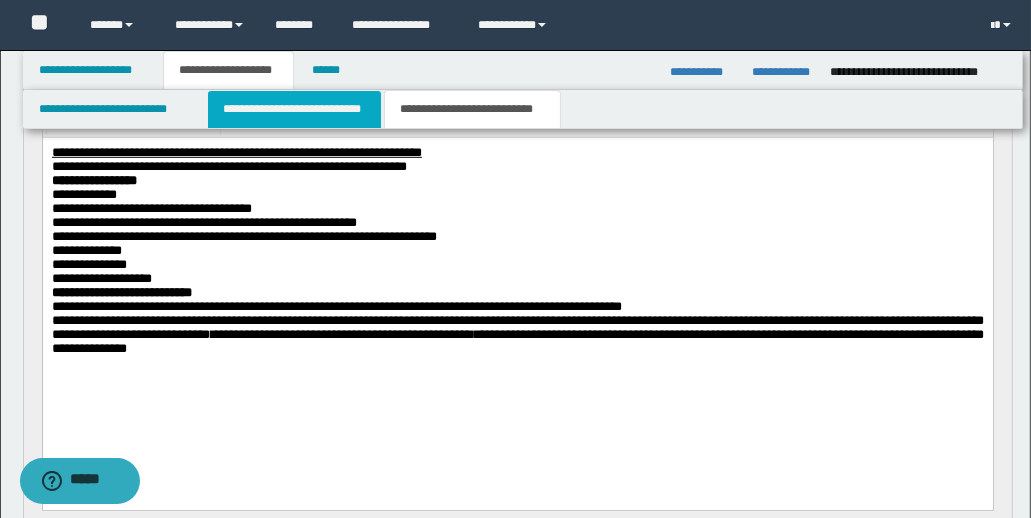click on "**********" at bounding box center [294, 109] 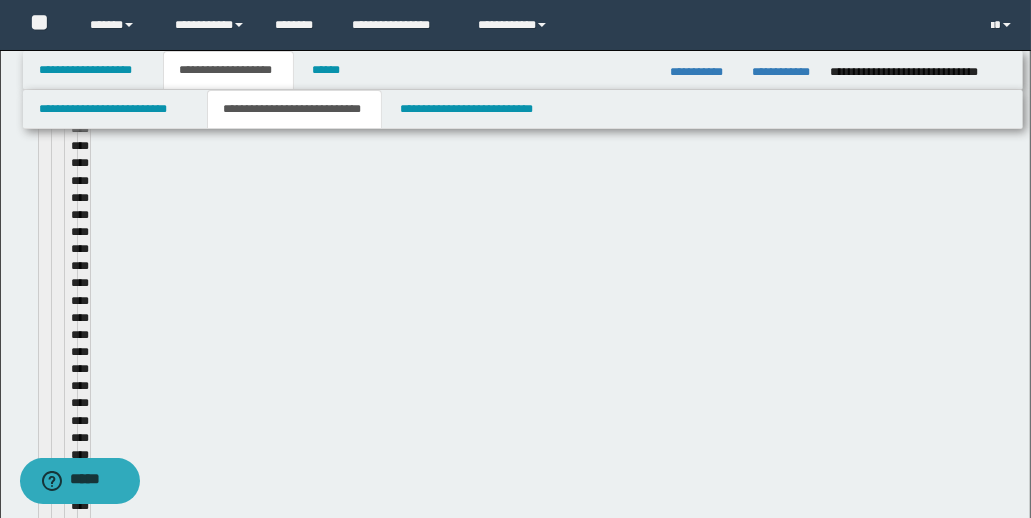 type 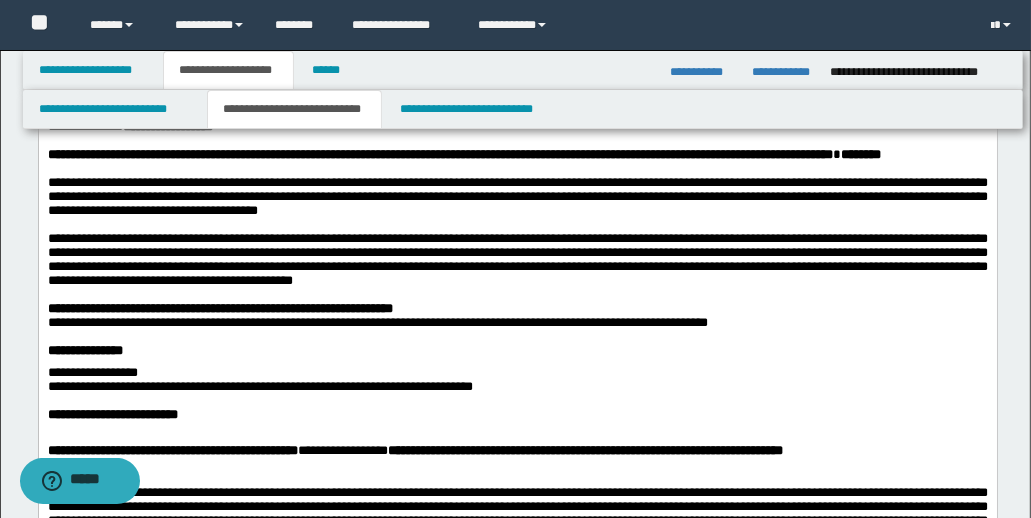 scroll, scrollTop: 367, scrollLeft: 0, axis: vertical 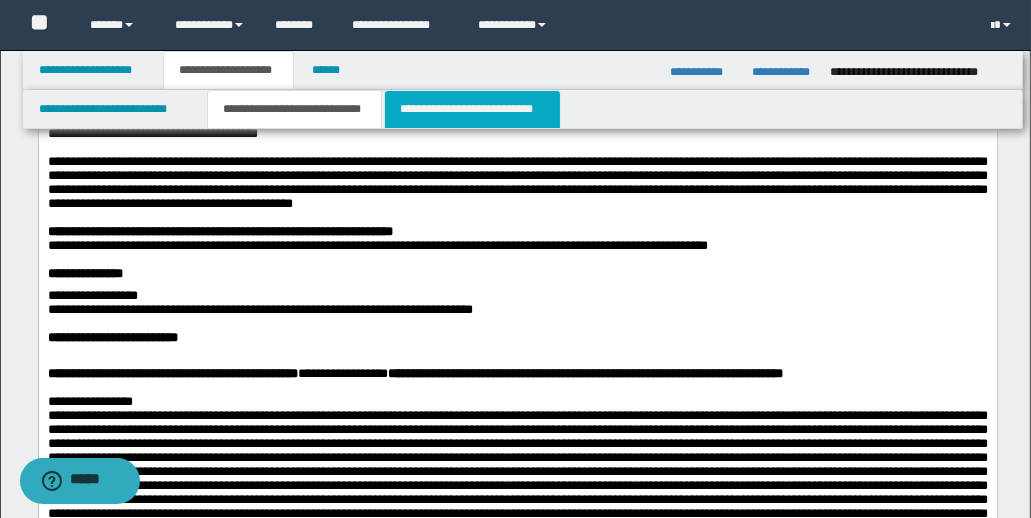 click on "**********" at bounding box center (472, 109) 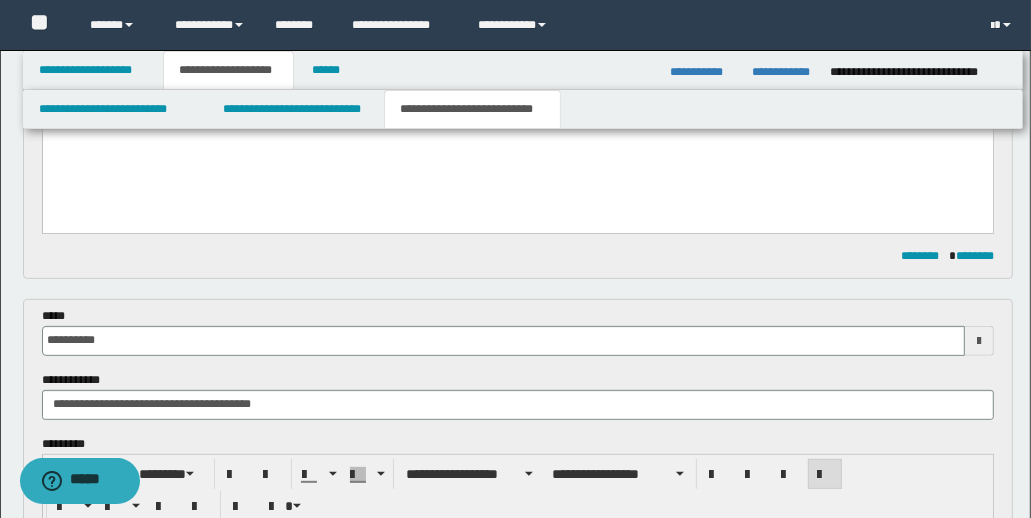 scroll, scrollTop: 320, scrollLeft: 0, axis: vertical 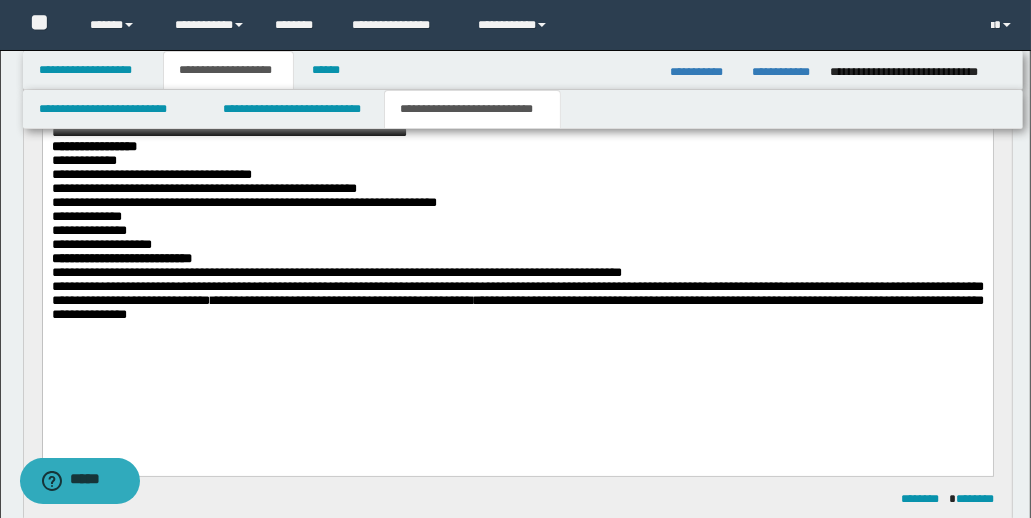 click on "**********" at bounding box center (517, 299) 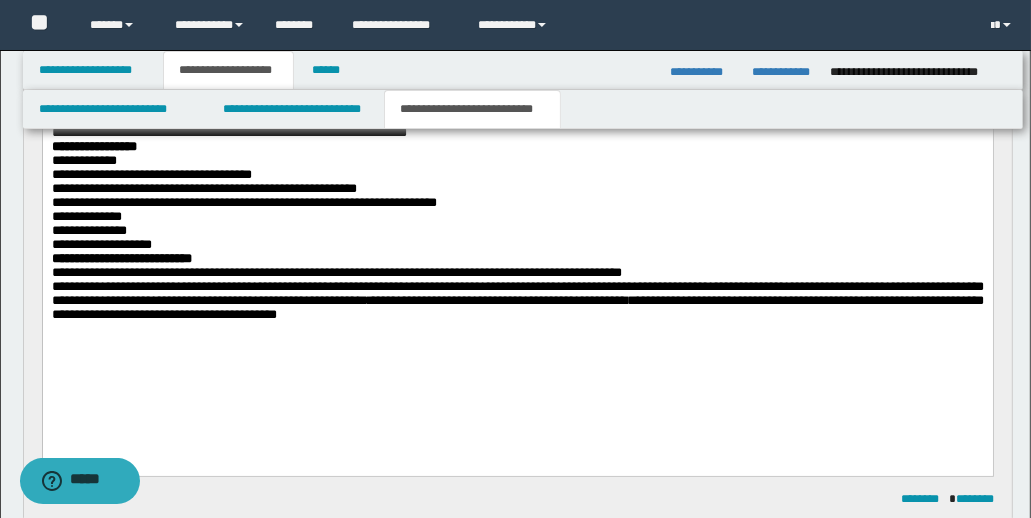 click on "**********" at bounding box center [517, 299] 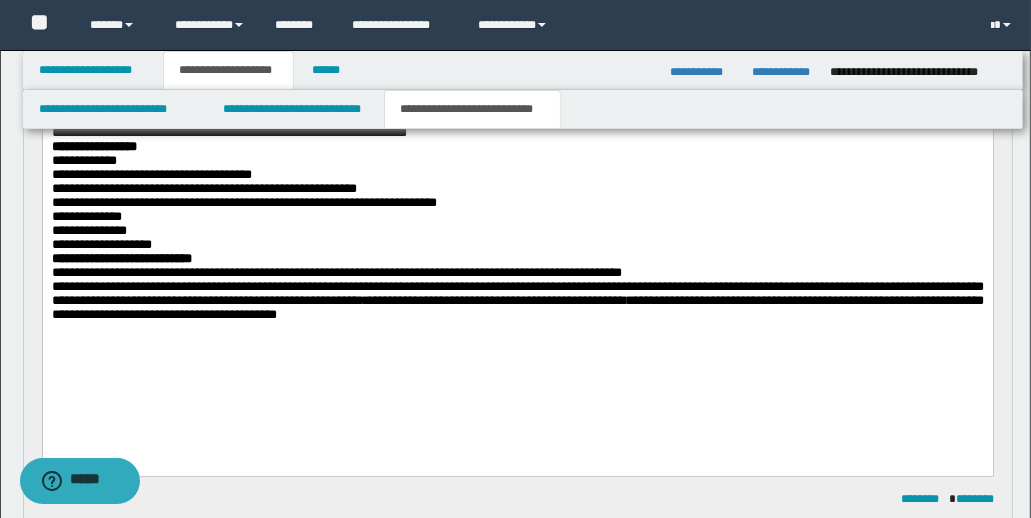 click on "**********" at bounding box center [517, 299] 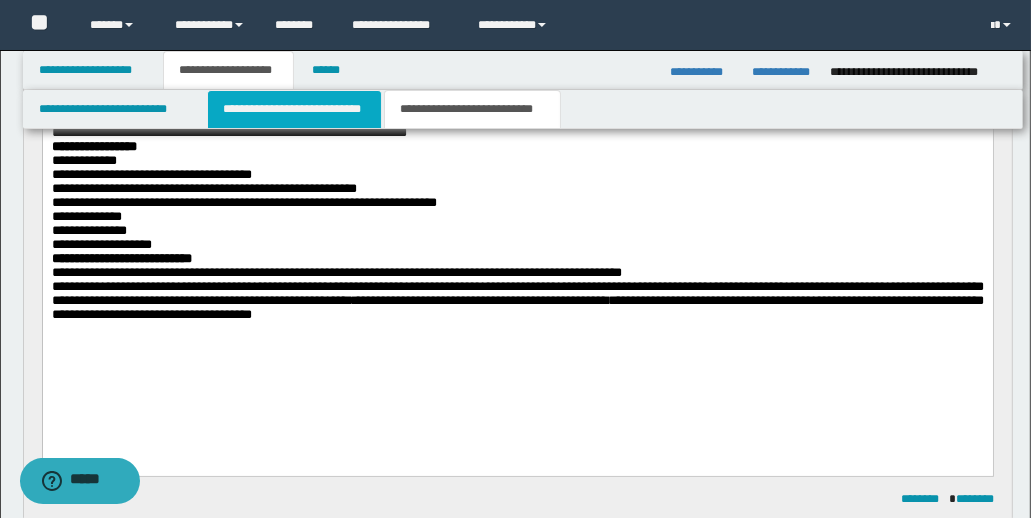 click on "**********" at bounding box center [294, 109] 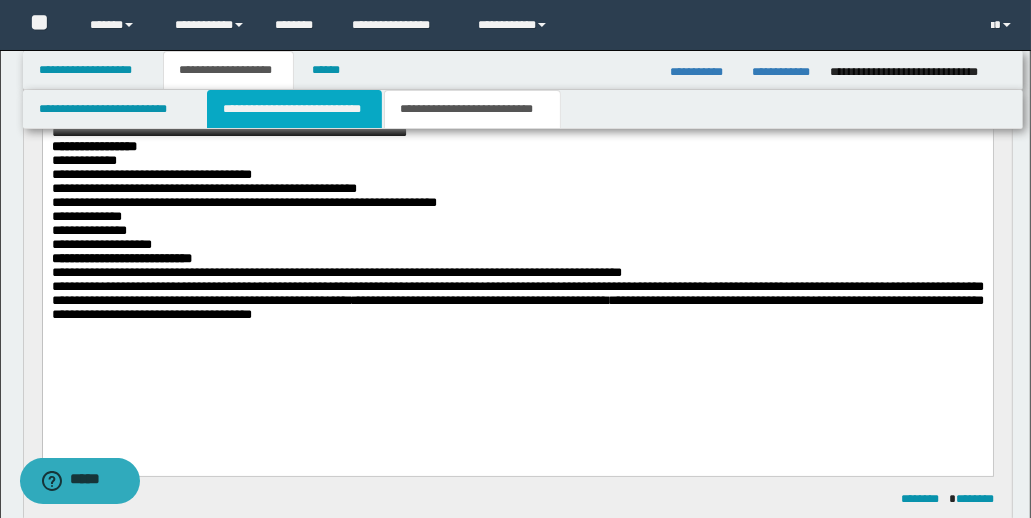 type 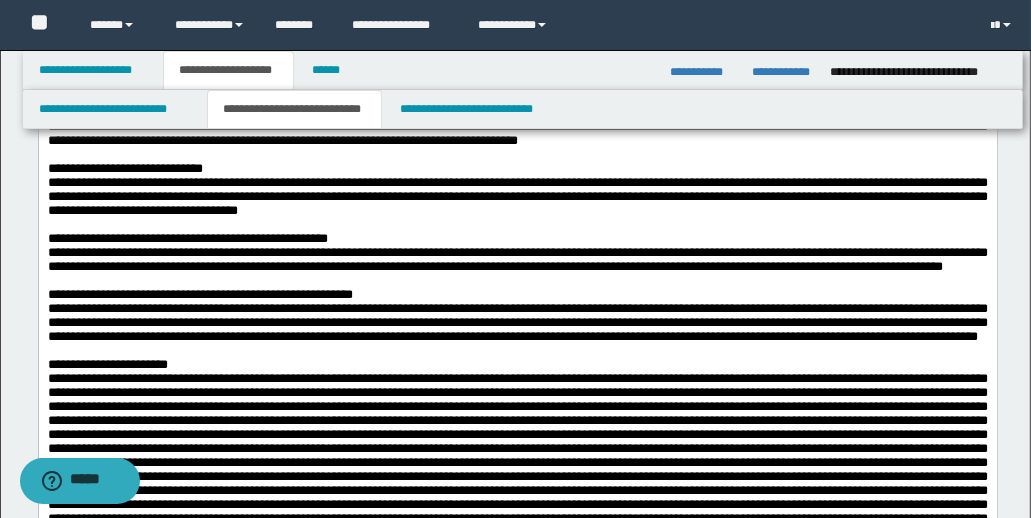 scroll, scrollTop: 835, scrollLeft: 0, axis: vertical 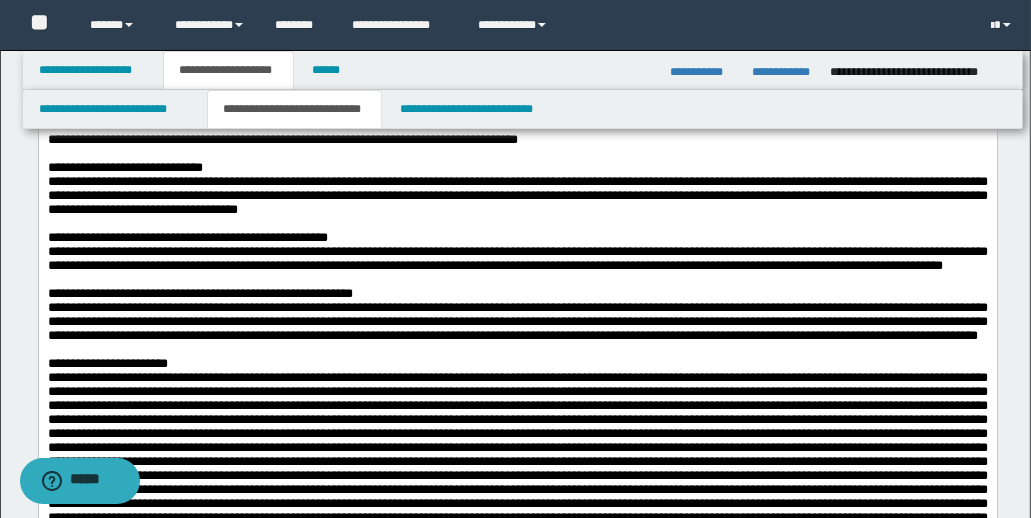 drag, startPoint x: 423, startPoint y: 244, endPoint x: 697, endPoint y: 248, distance: 274.0292 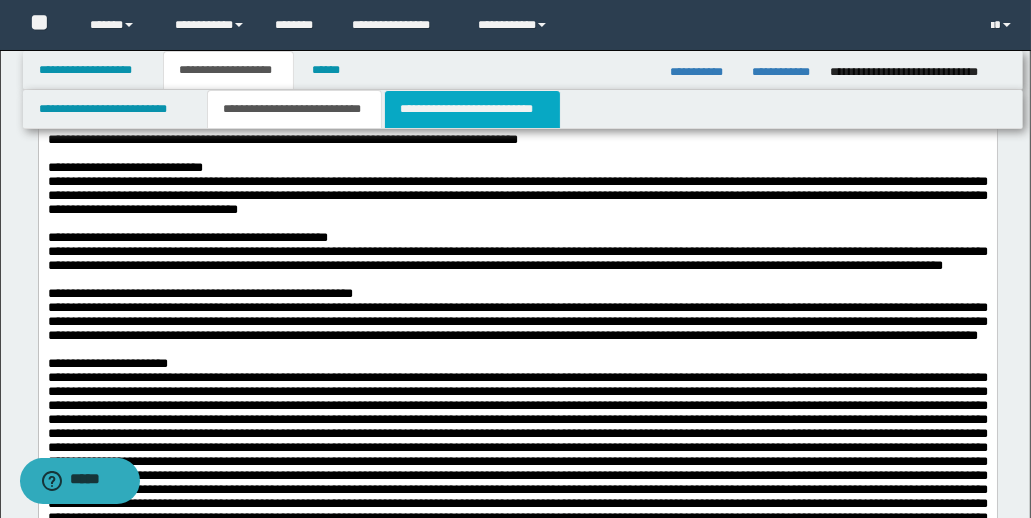 click on "**********" at bounding box center [472, 109] 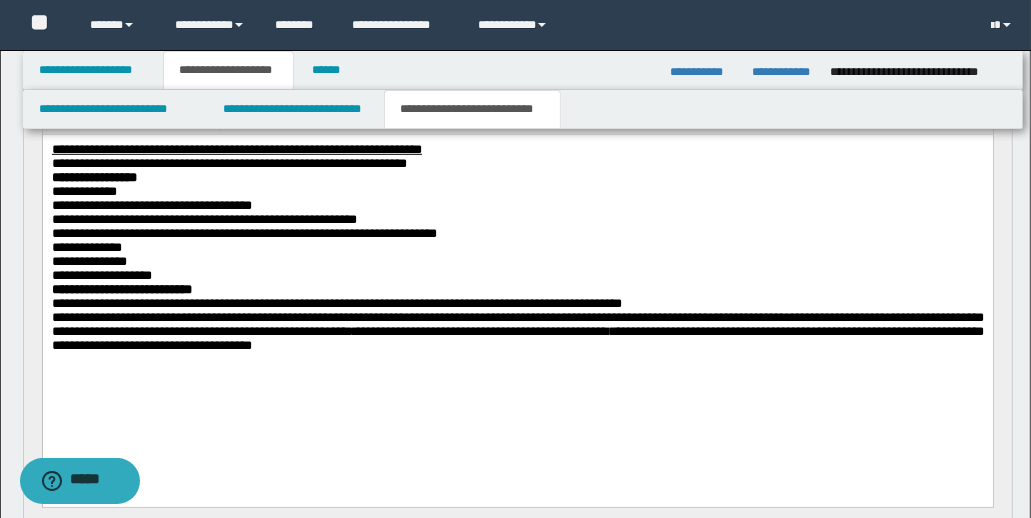 click on "**********" at bounding box center (517, 331) 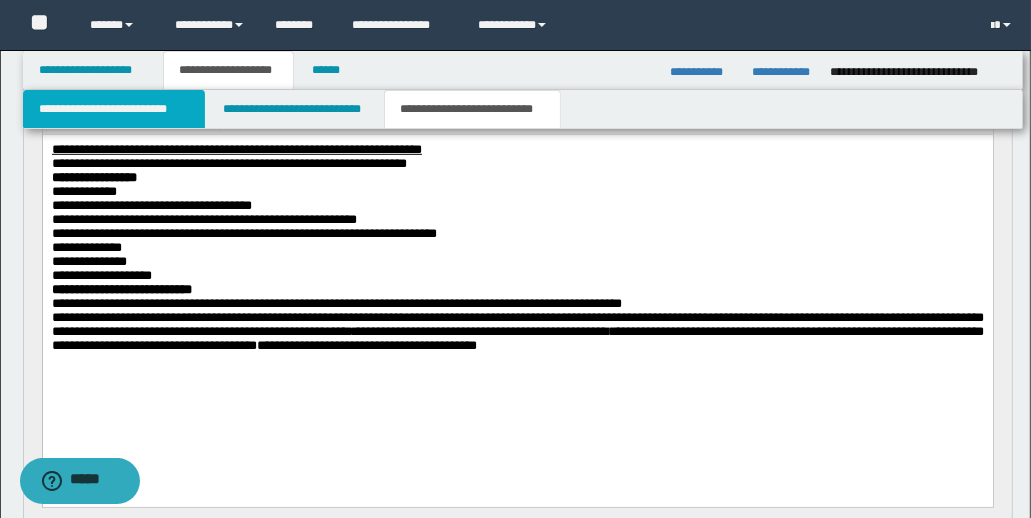 drag, startPoint x: 515, startPoint y: 150, endPoint x: 90, endPoint y: 145, distance: 425.02942 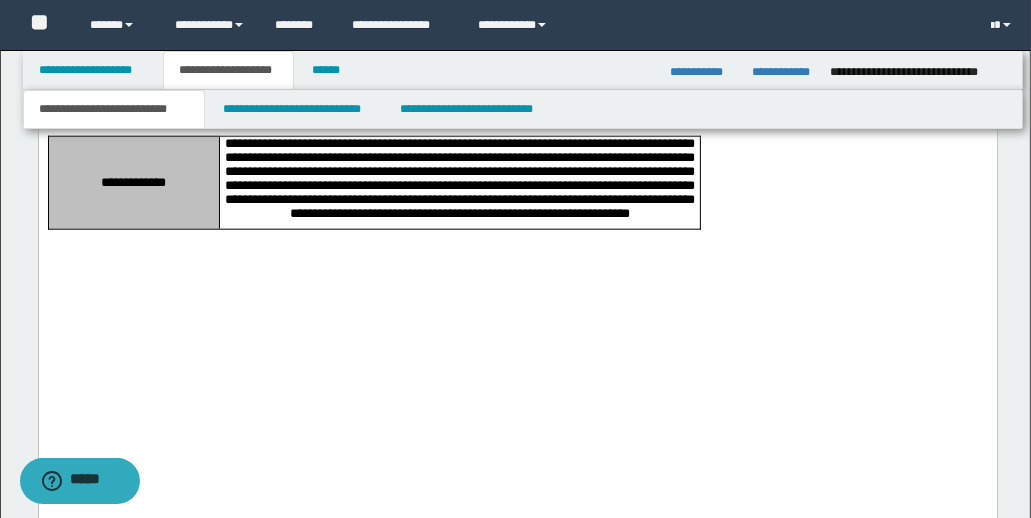 scroll, scrollTop: 6524, scrollLeft: 0, axis: vertical 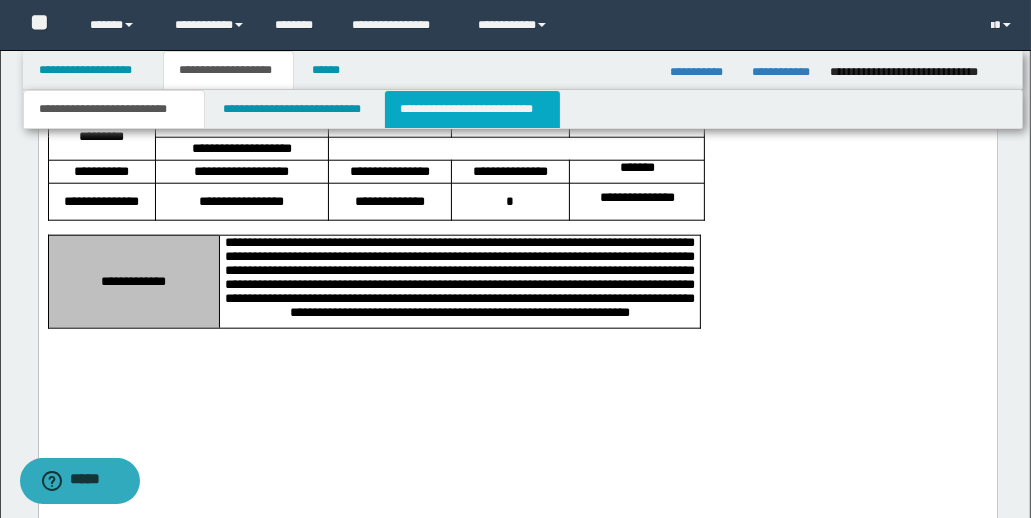 click on "**********" at bounding box center [472, 109] 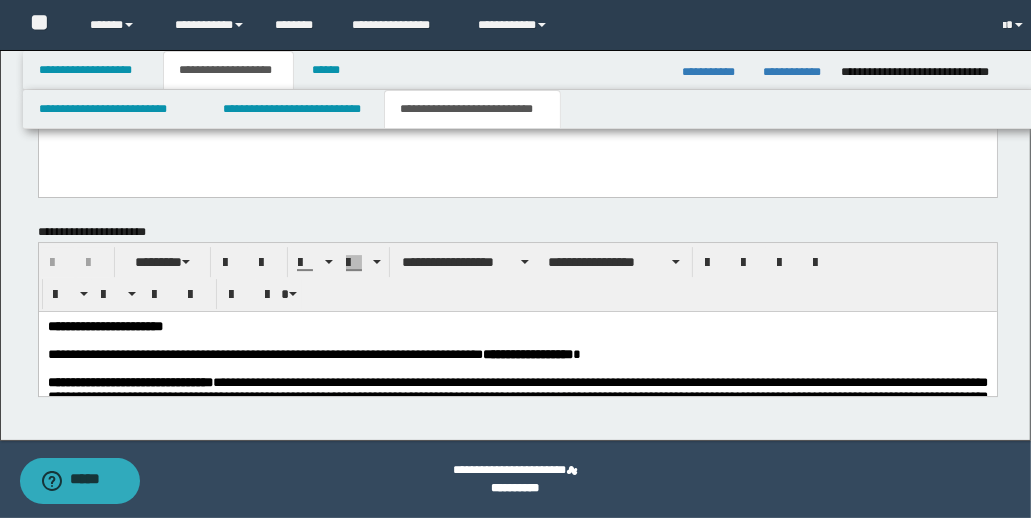 scroll, scrollTop: 4326, scrollLeft: 0, axis: vertical 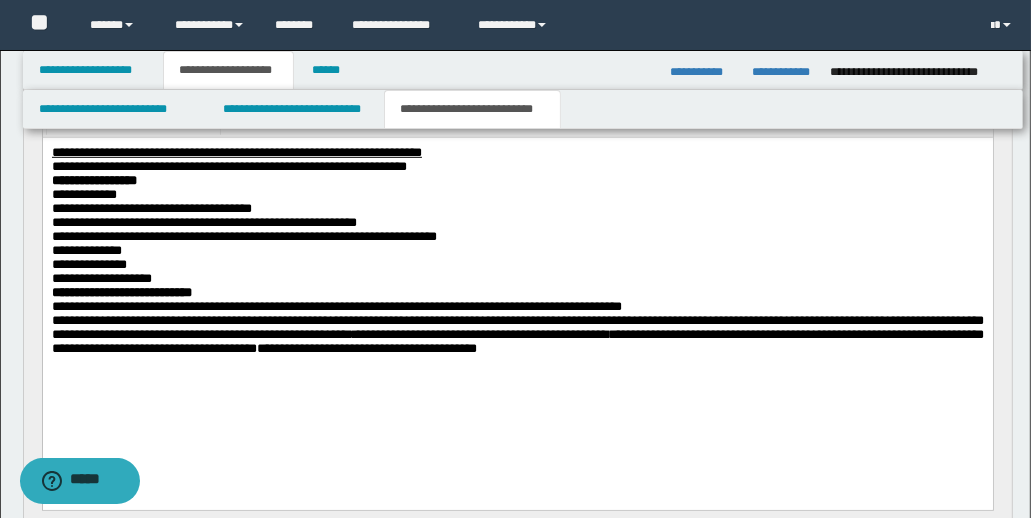click on "**********" at bounding box center (517, 333) 